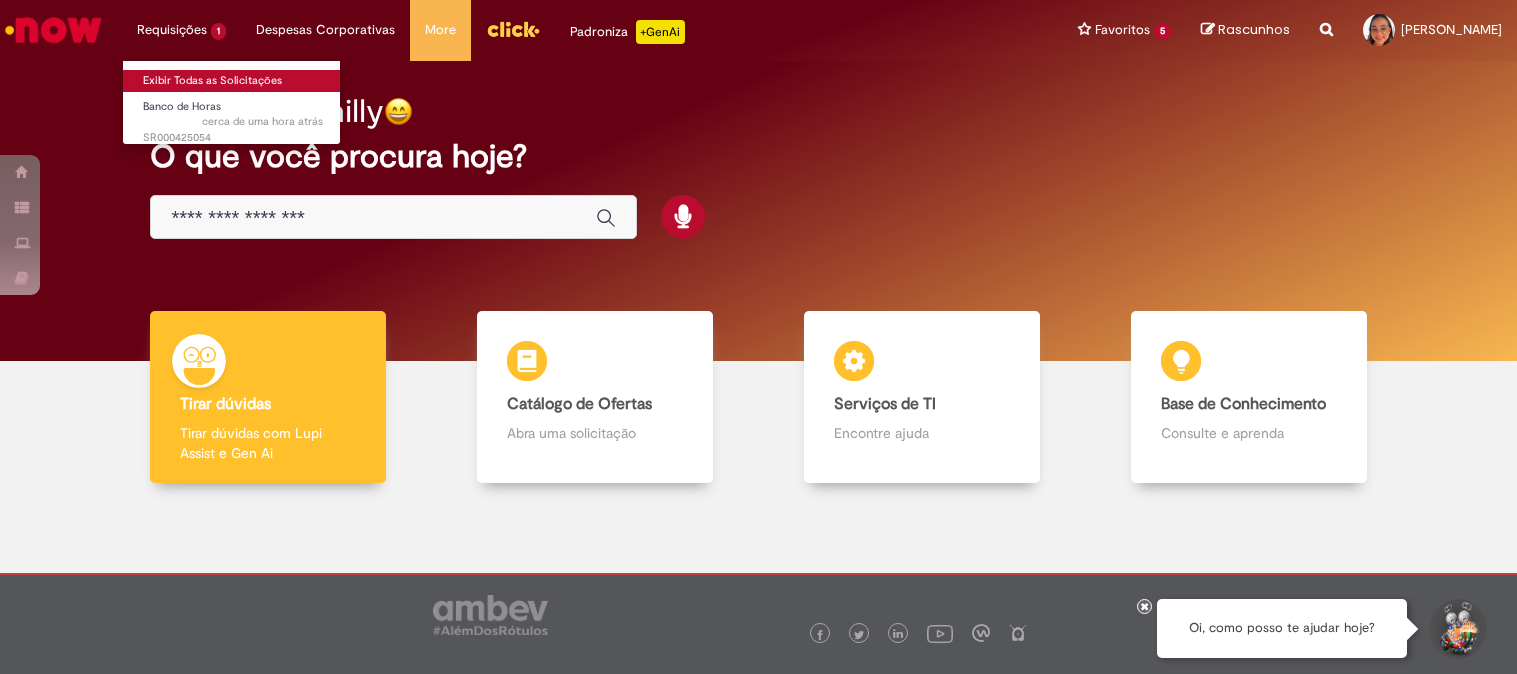 scroll, scrollTop: 0, scrollLeft: 0, axis: both 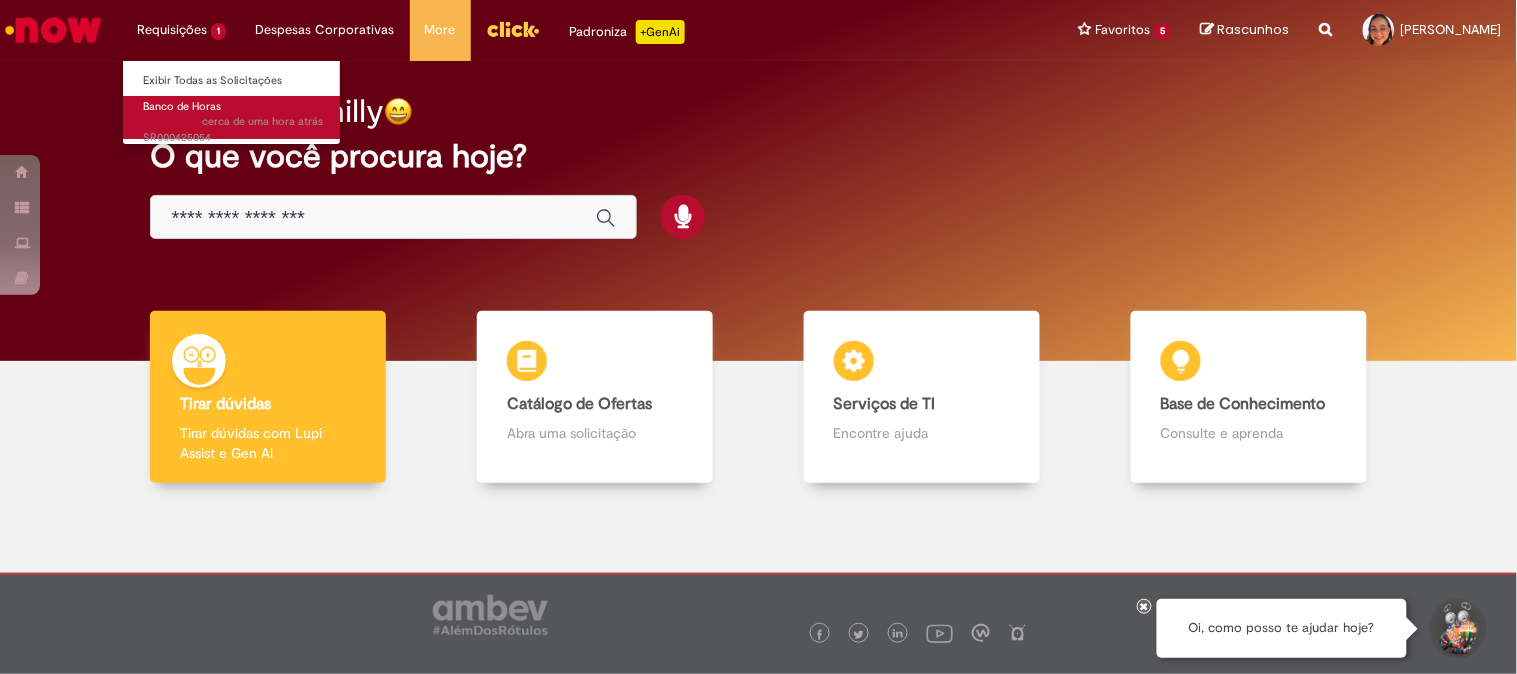 click on "Banco de Horas" at bounding box center (182, 106) 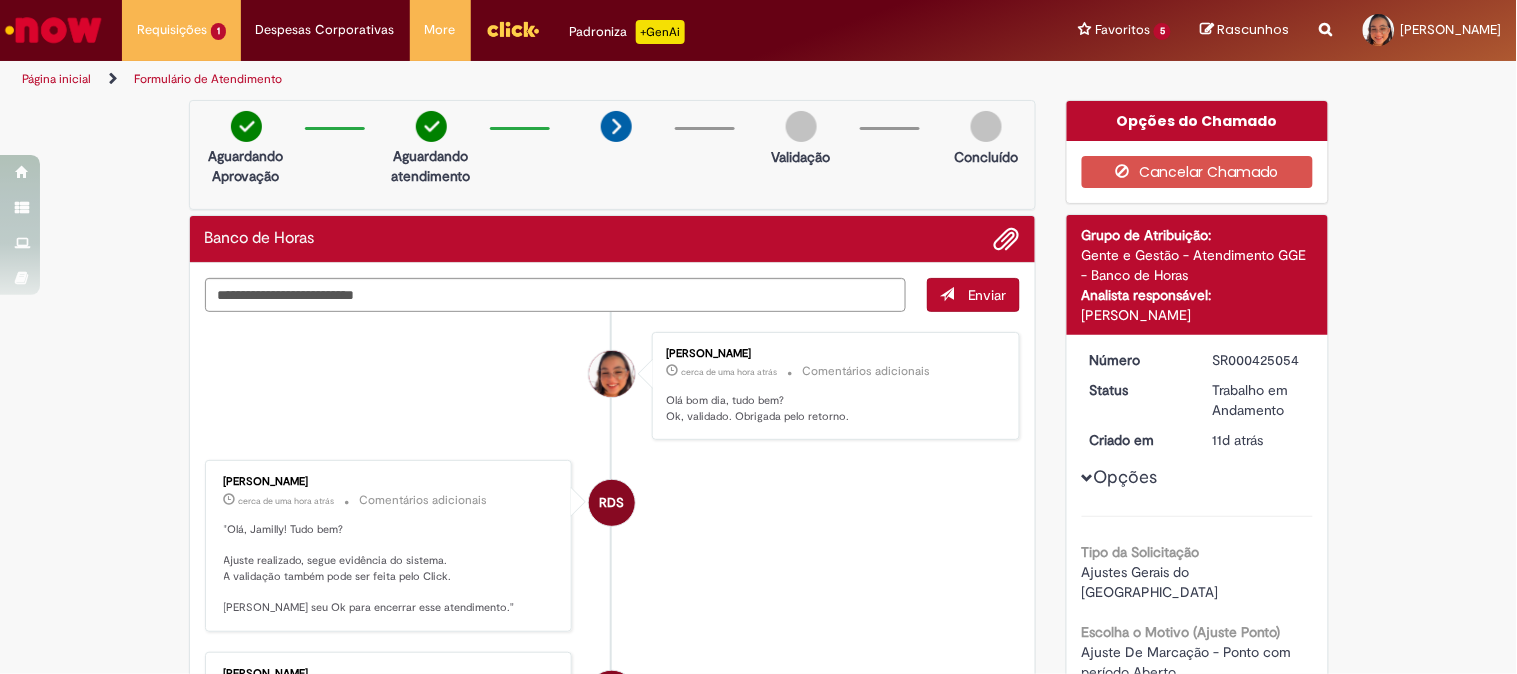 click at bounding box center [53, 30] 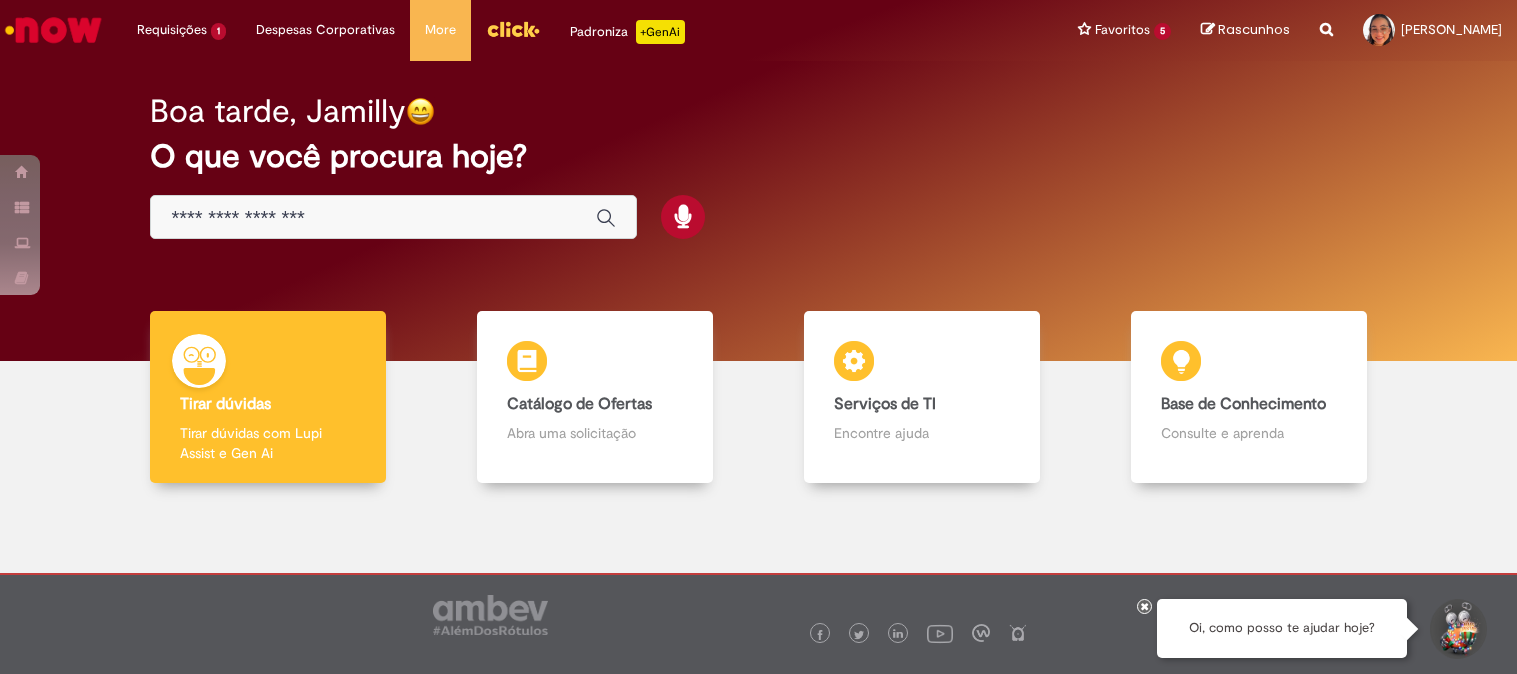 scroll, scrollTop: 0, scrollLeft: 0, axis: both 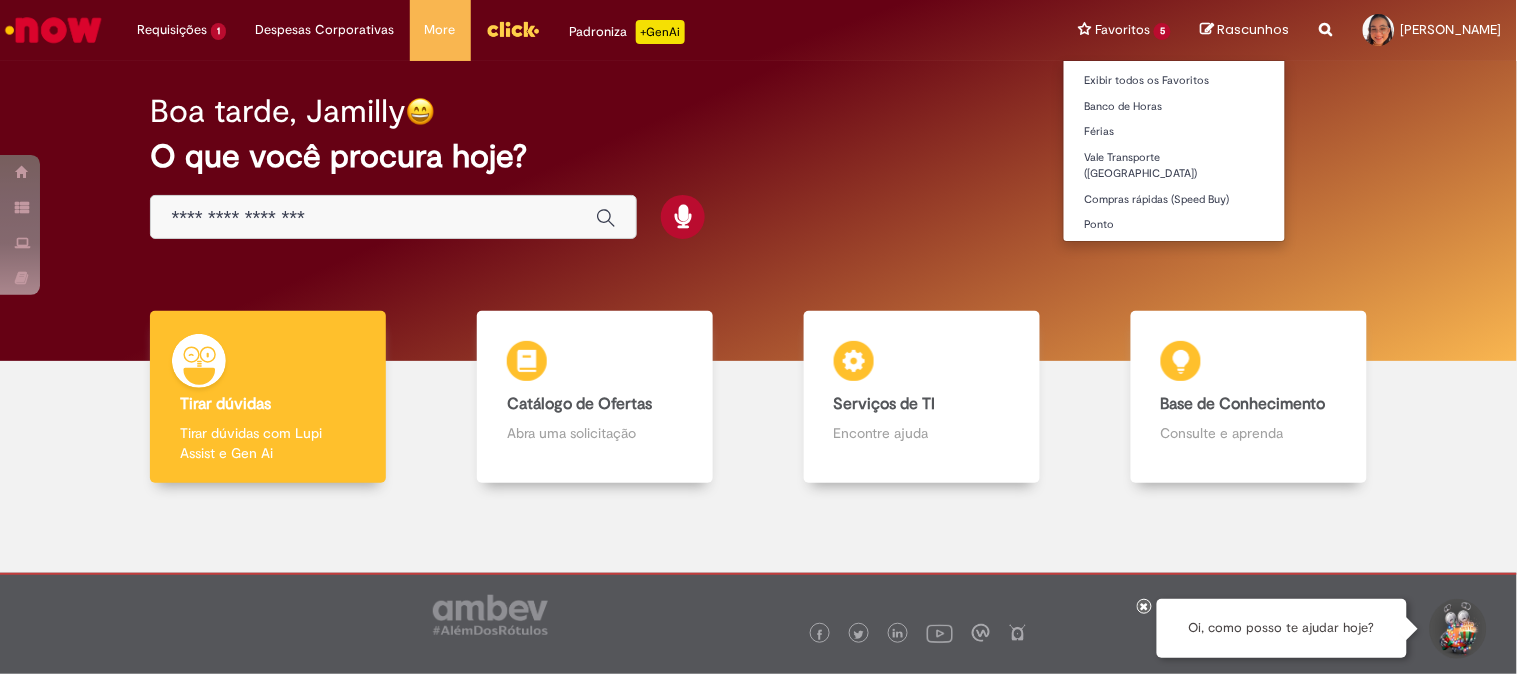 click on "Favoritos   5
Exibir todos os Favoritos
Banco de Horas
Férias
Vale Transporte (VT)
Compras rápidas (Speed Buy)
Ponto" at bounding box center (1124, 30) 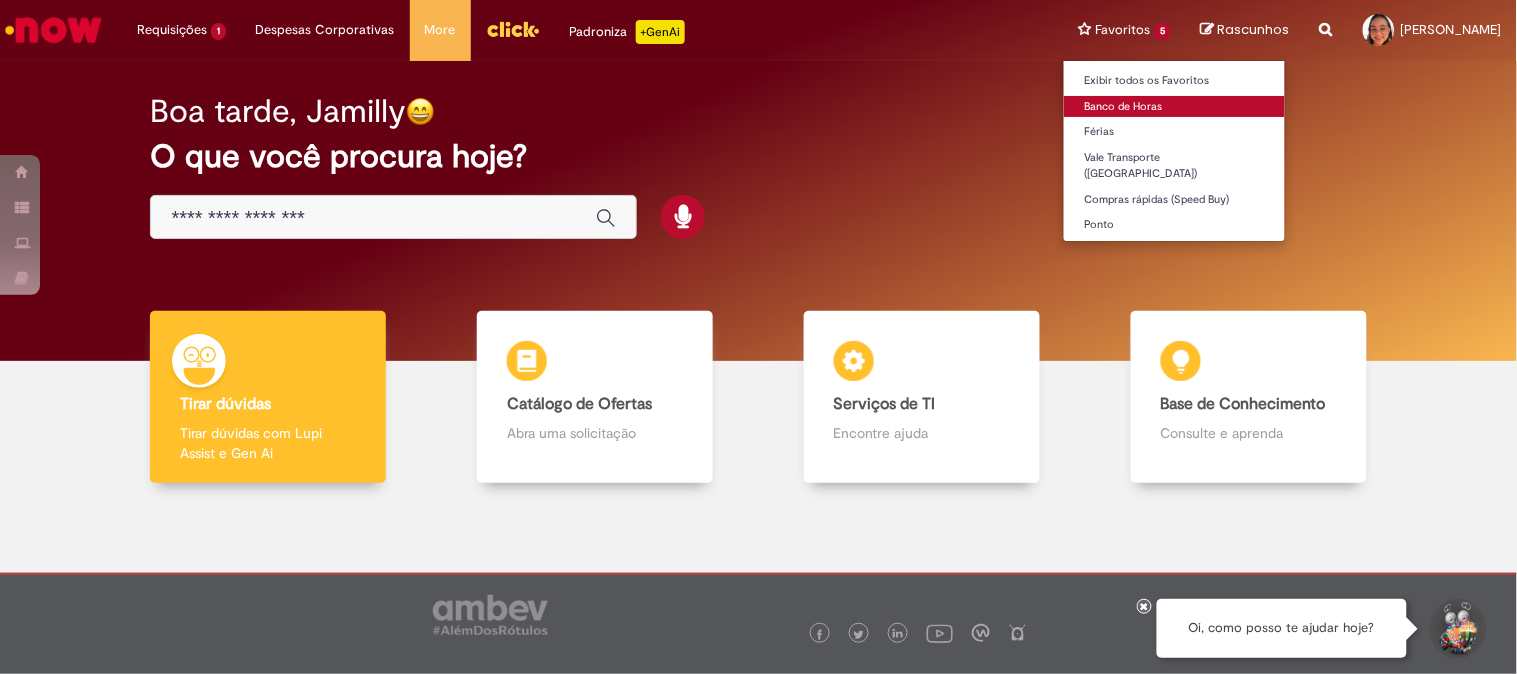 click on "Banco de Horas" at bounding box center (1174, 107) 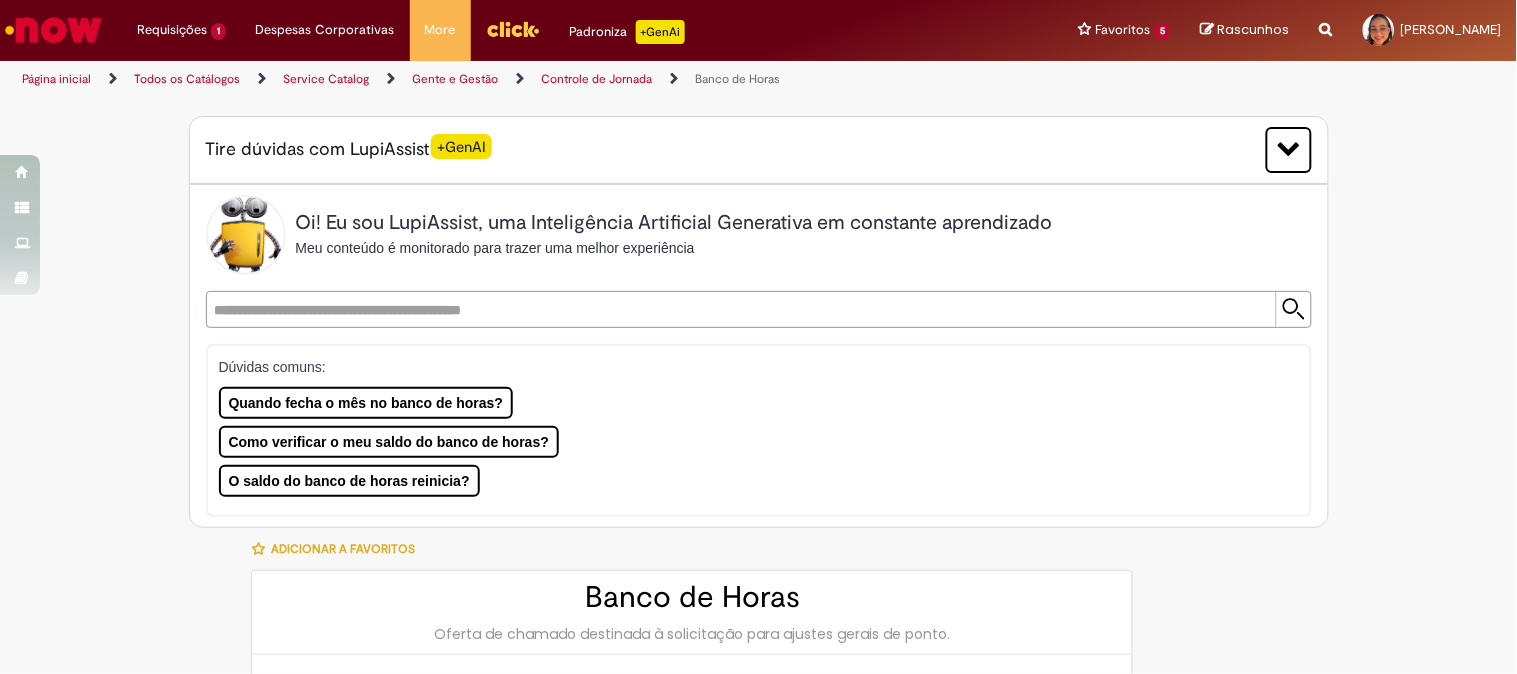 type on "********" 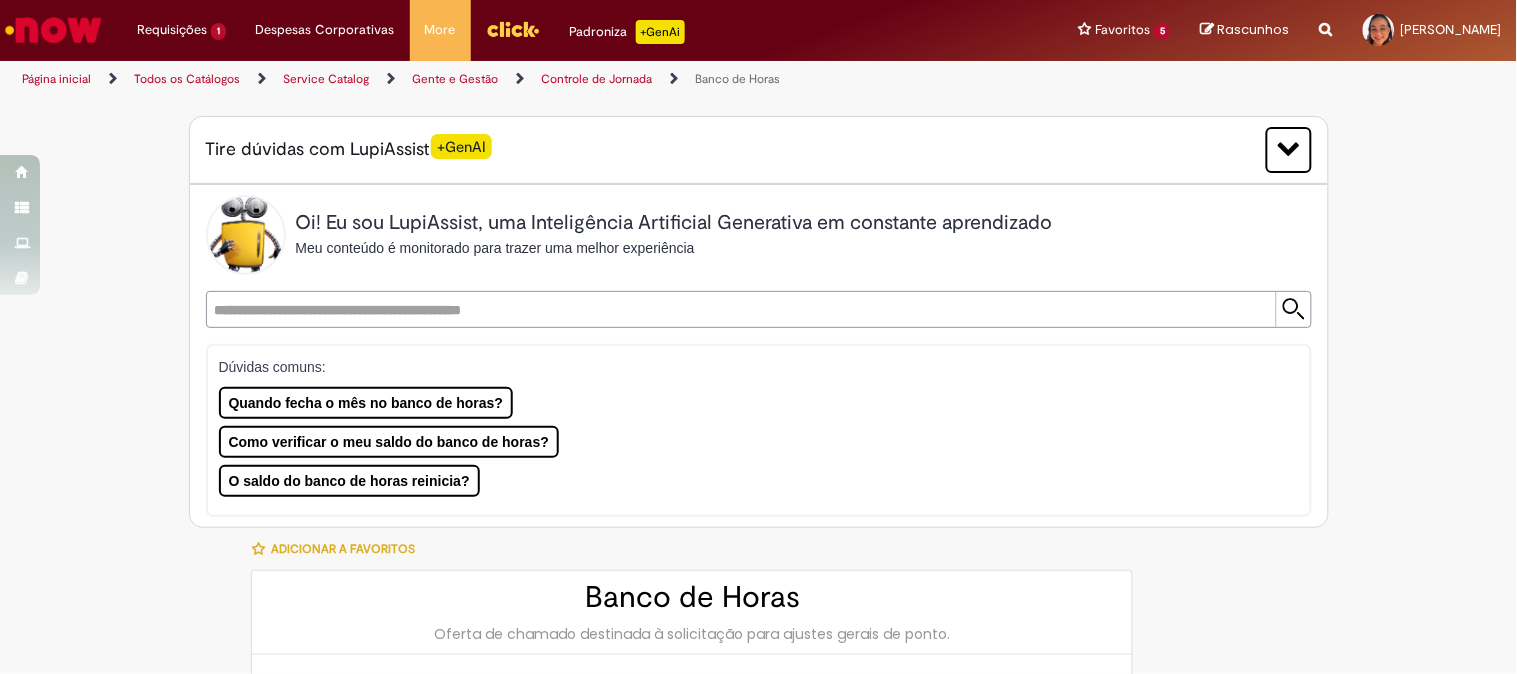 type on "**********" 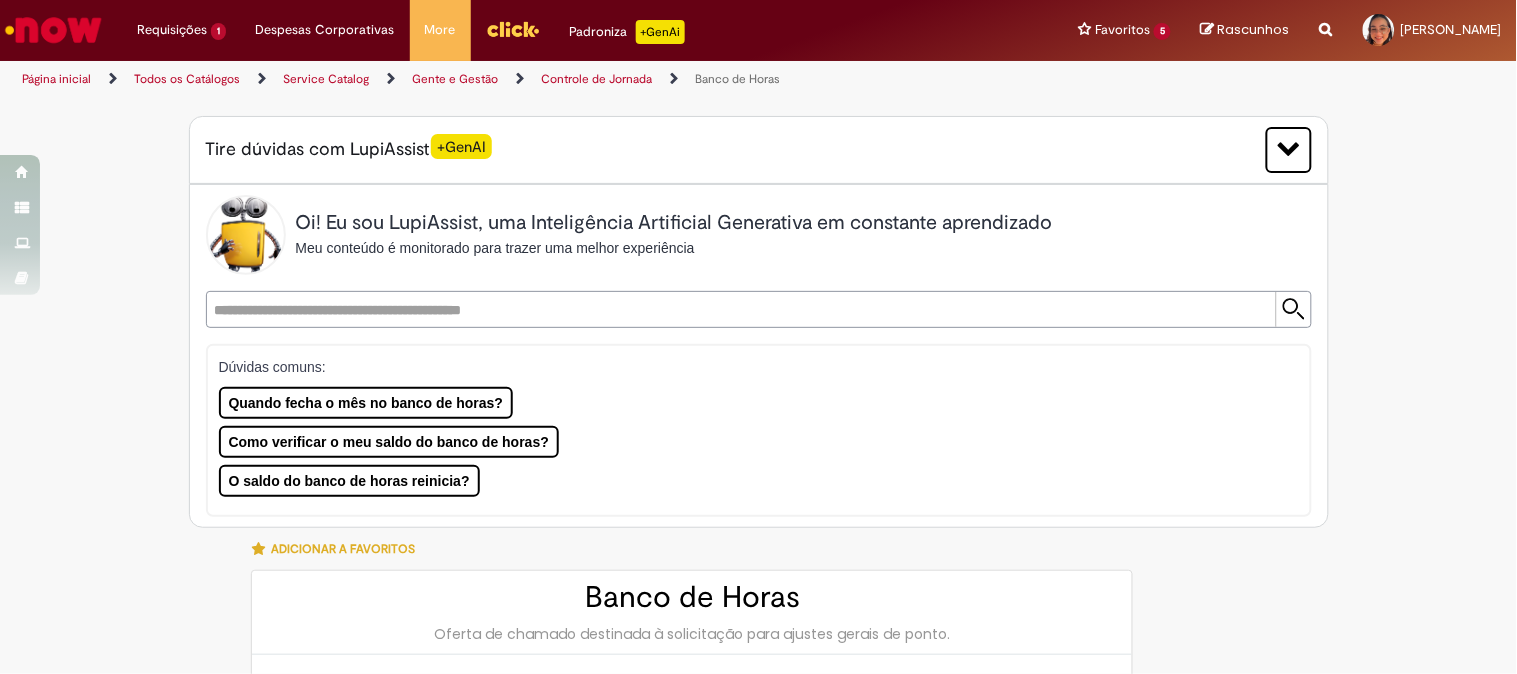 type on "**********" 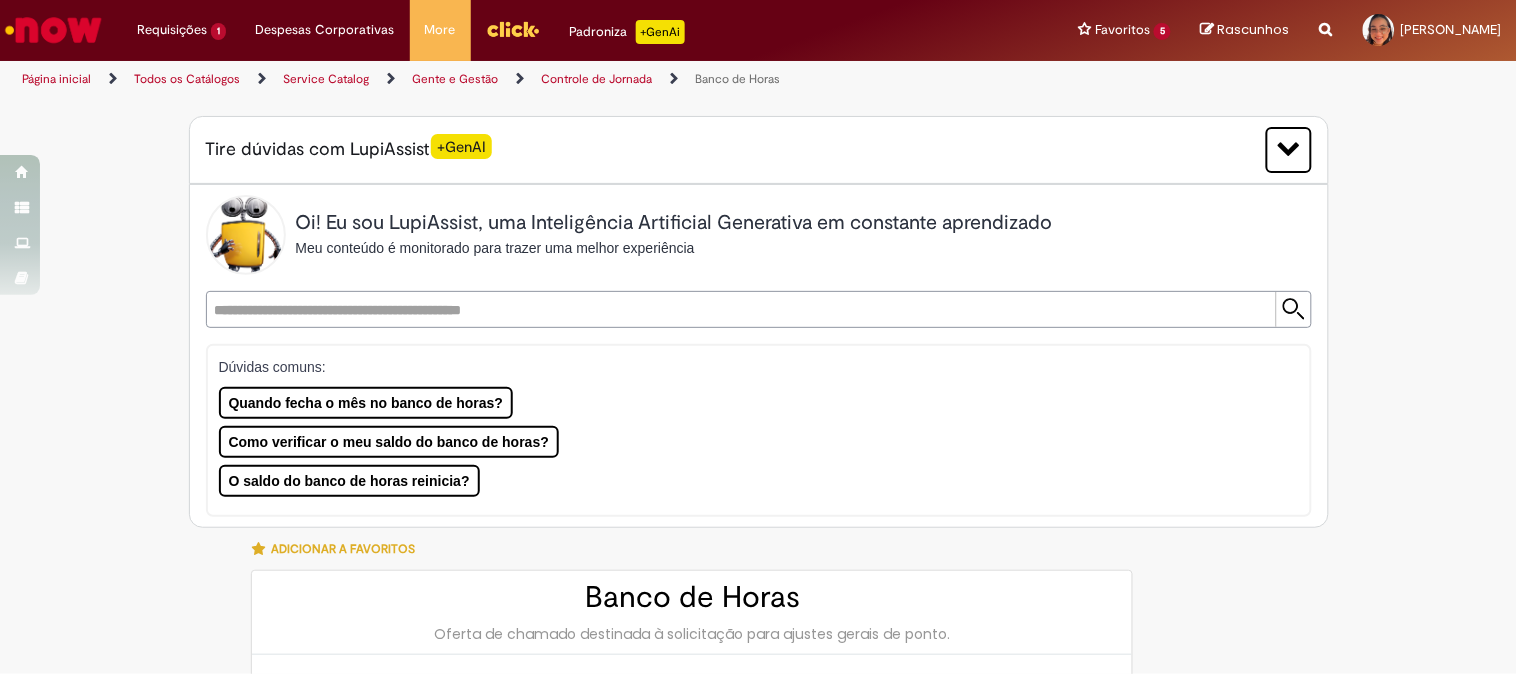 type on "**********" 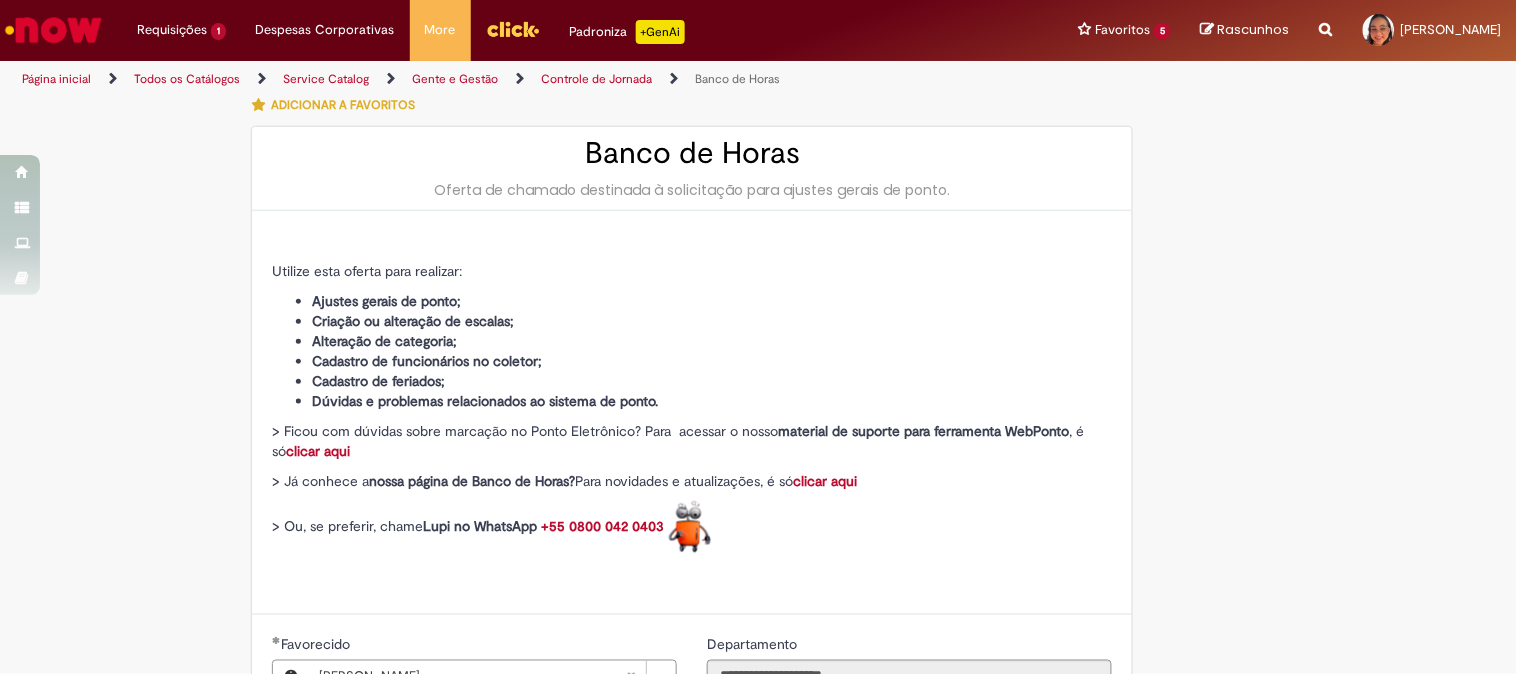 type on "**********" 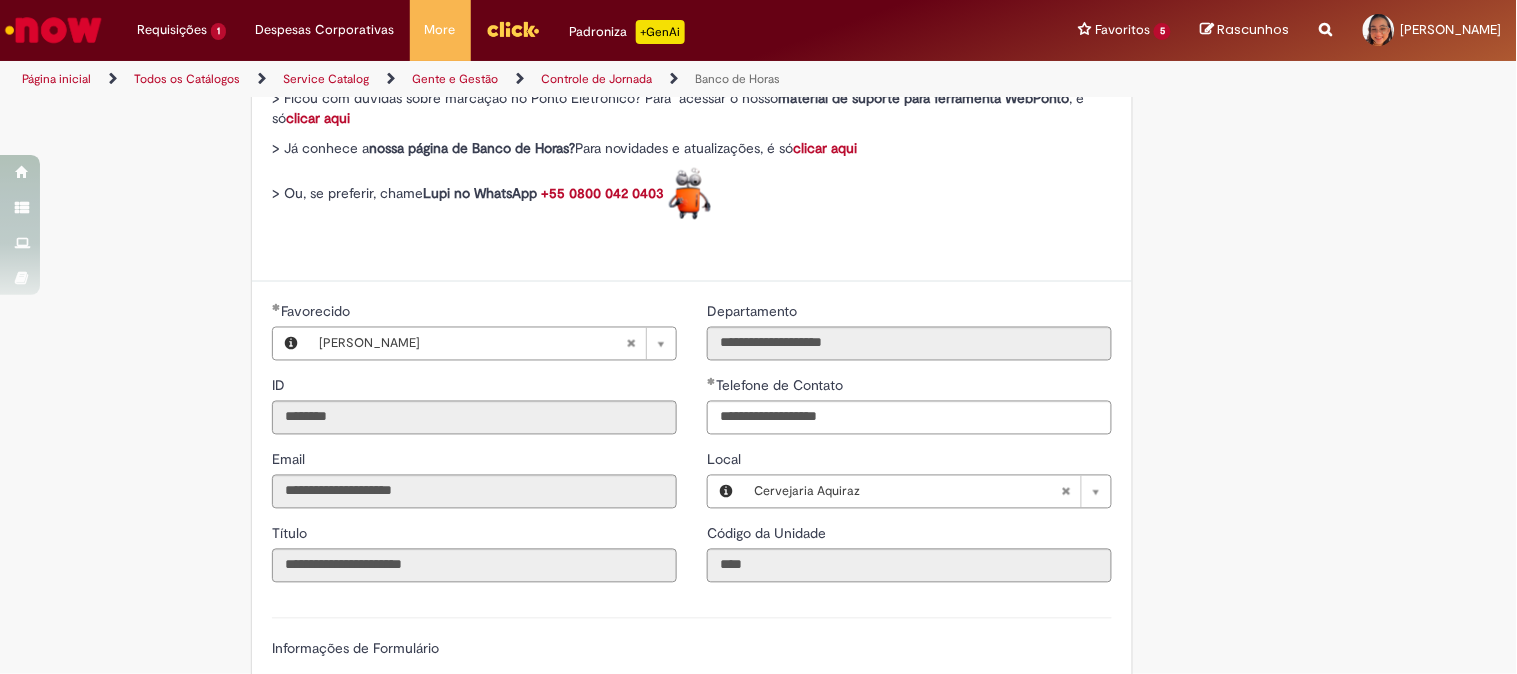 scroll, scrollTop: 1111, scrollLeft: 0, axis: vertical 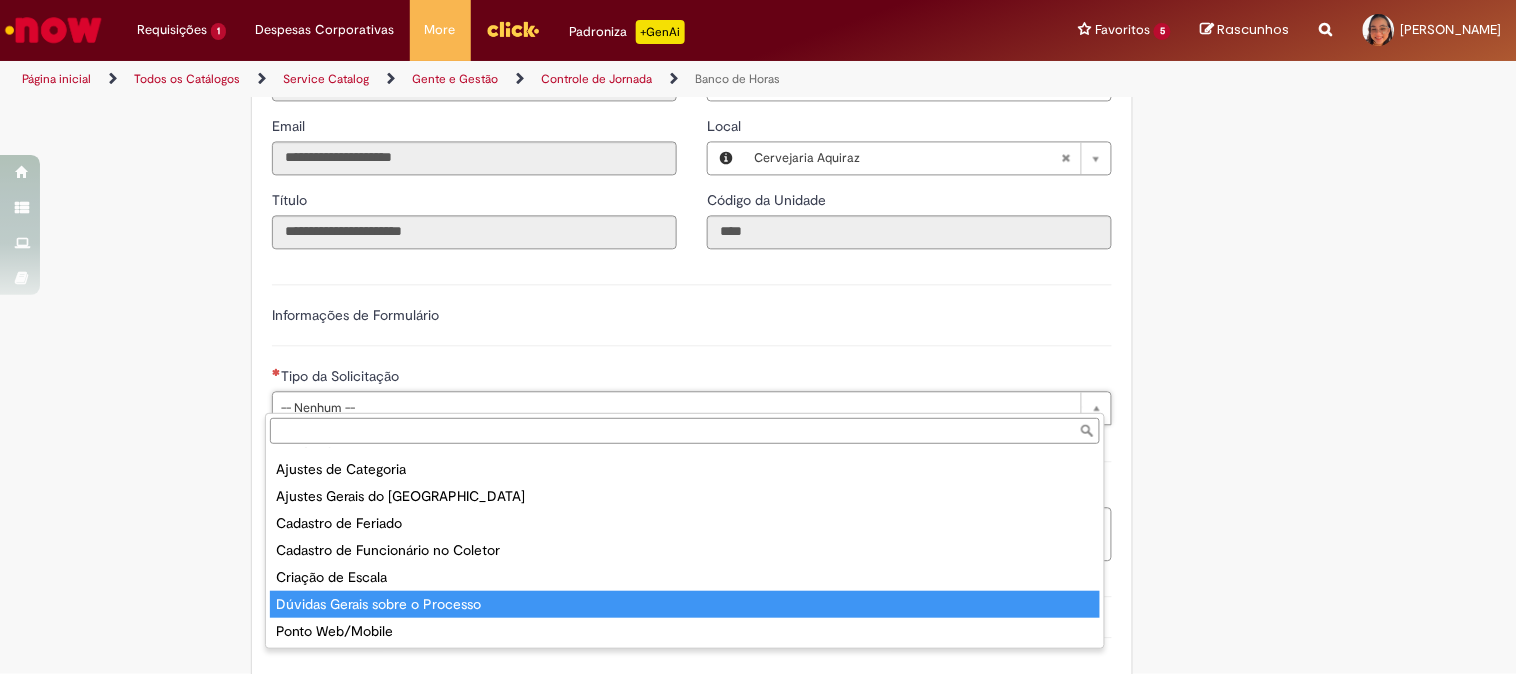 type on "**********" 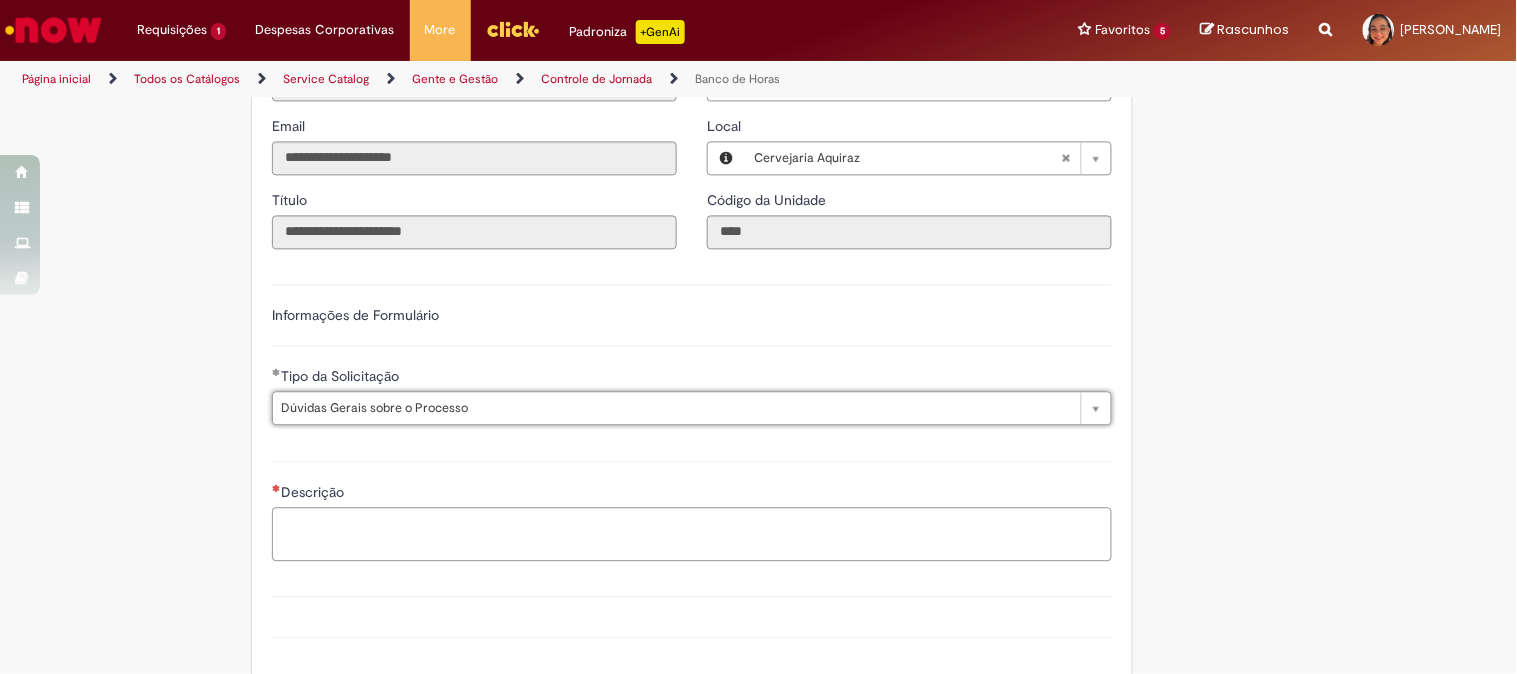 click on "Descrição" at bounding box center [692, 534] 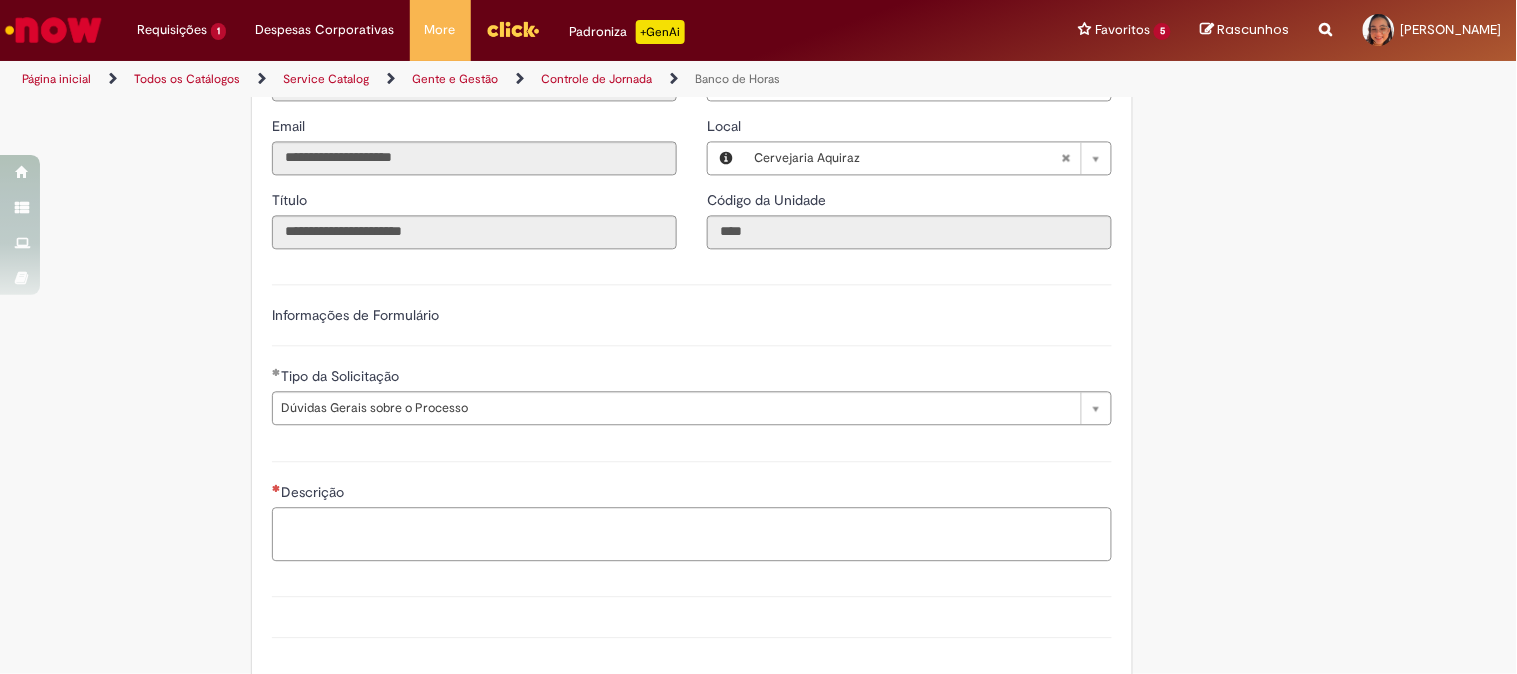 scroll, scrollTop: 1295, scrollLeft: 0, axis: vertical 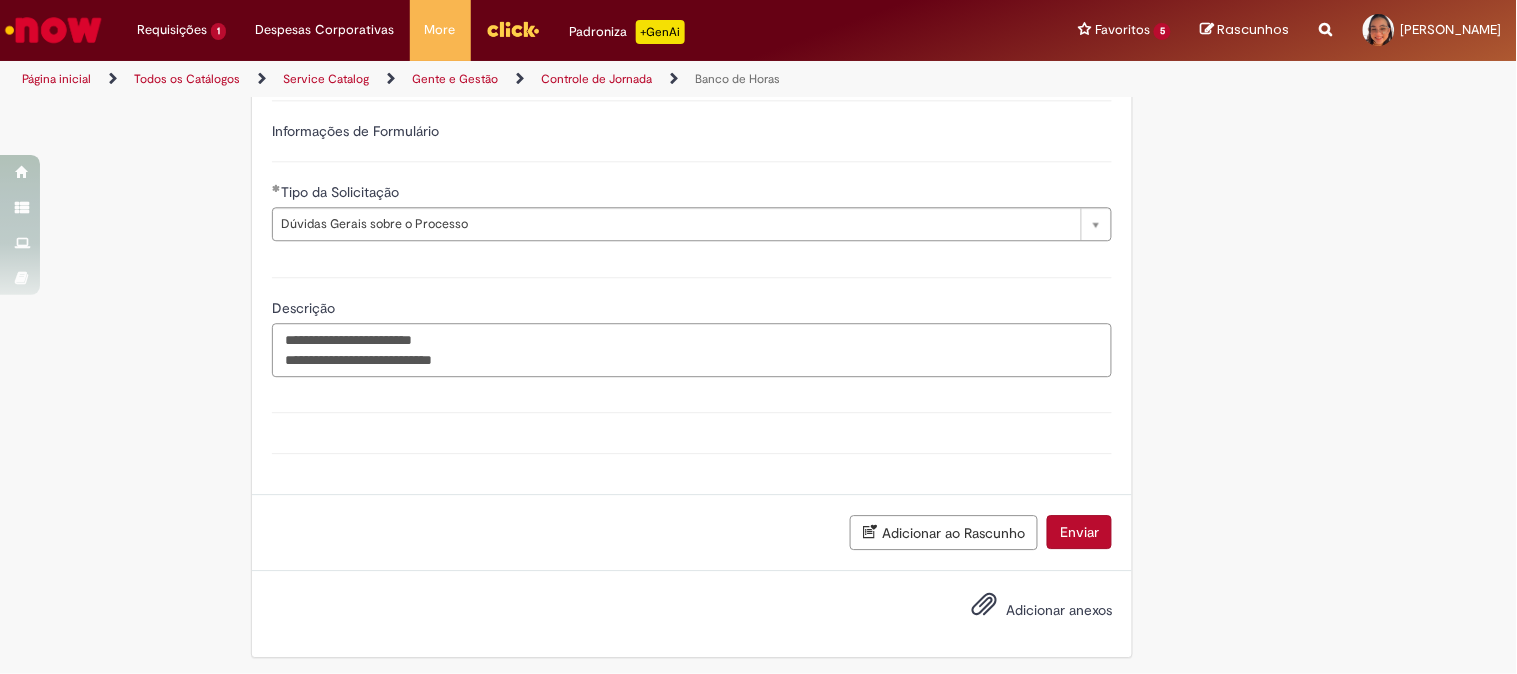 drag, startPoint x: 487, startPoint y: 353, endPoint x: 420, endPoint y: 357, distance: 67.11929 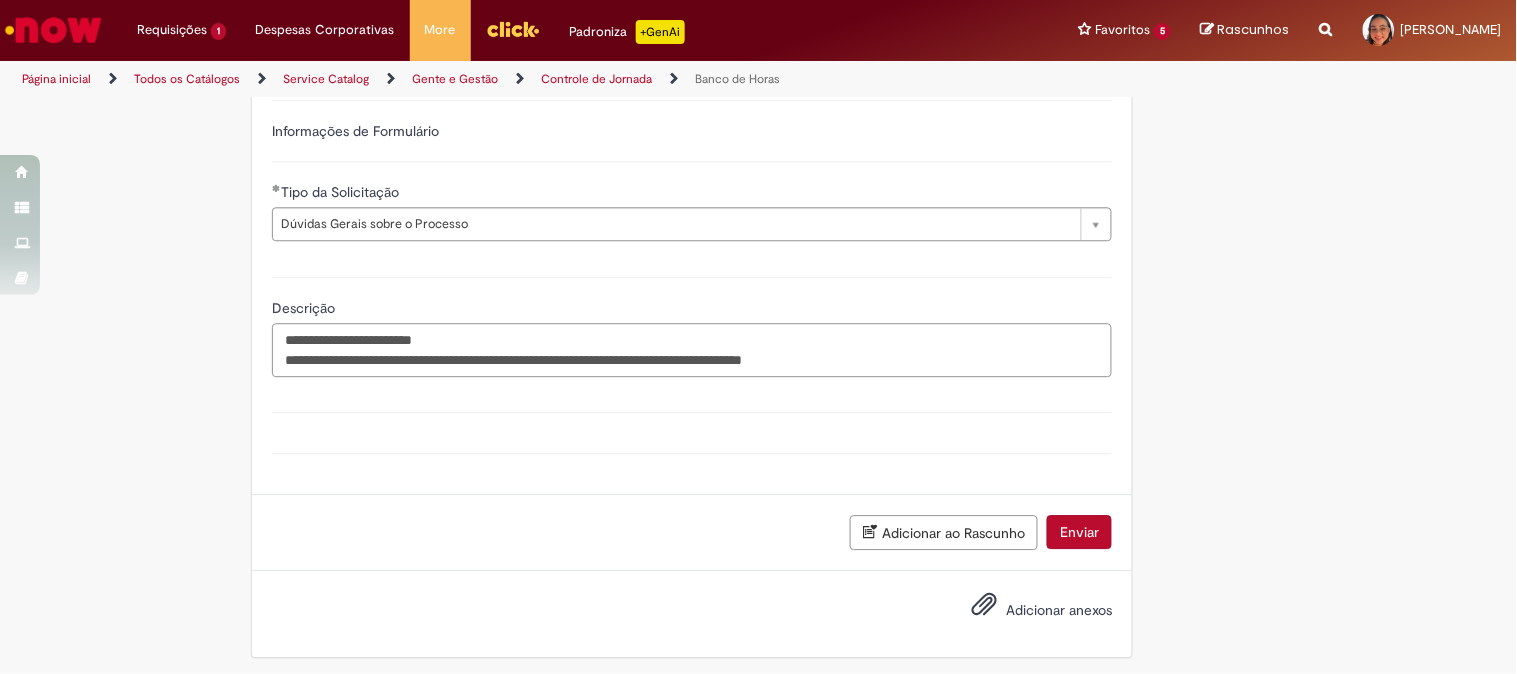 click on "**********" at bounding box center [692, 350] 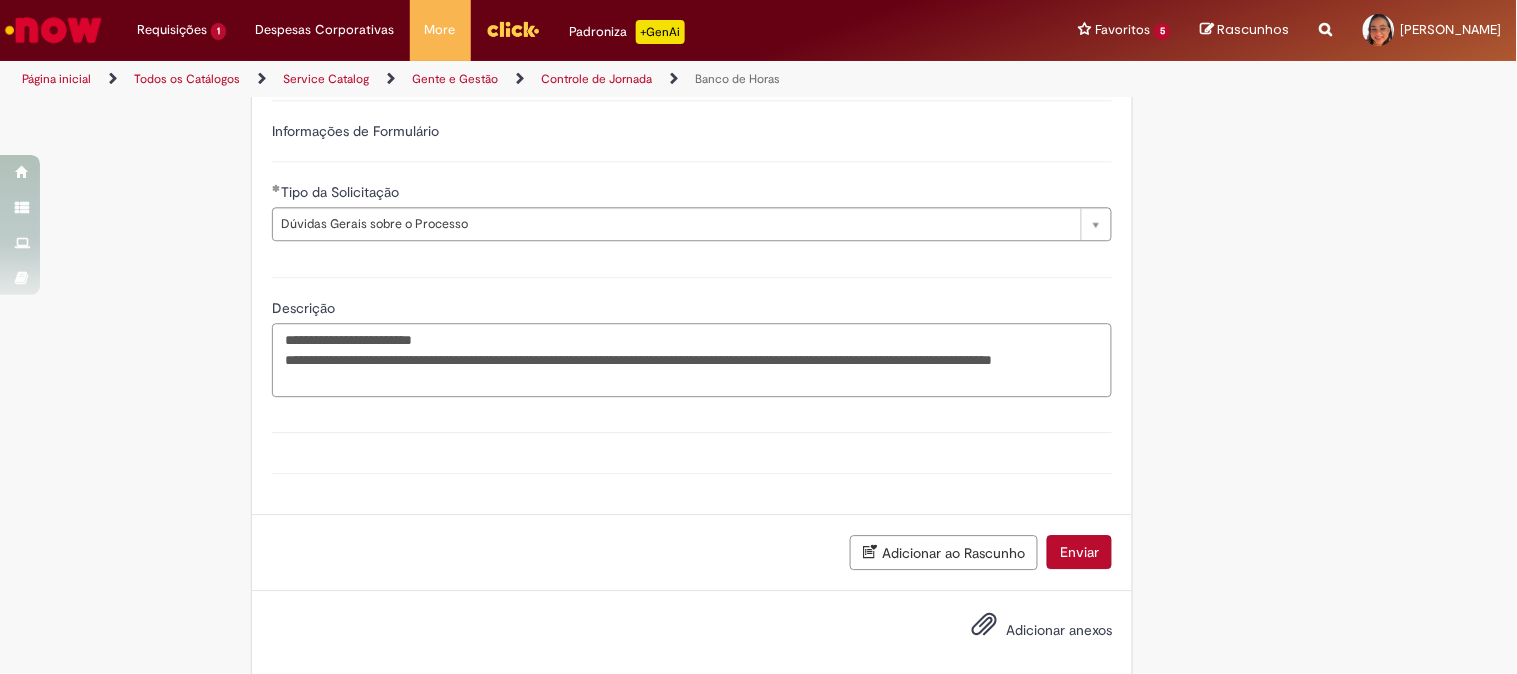click on "**********" at bounding box center (692, 360) 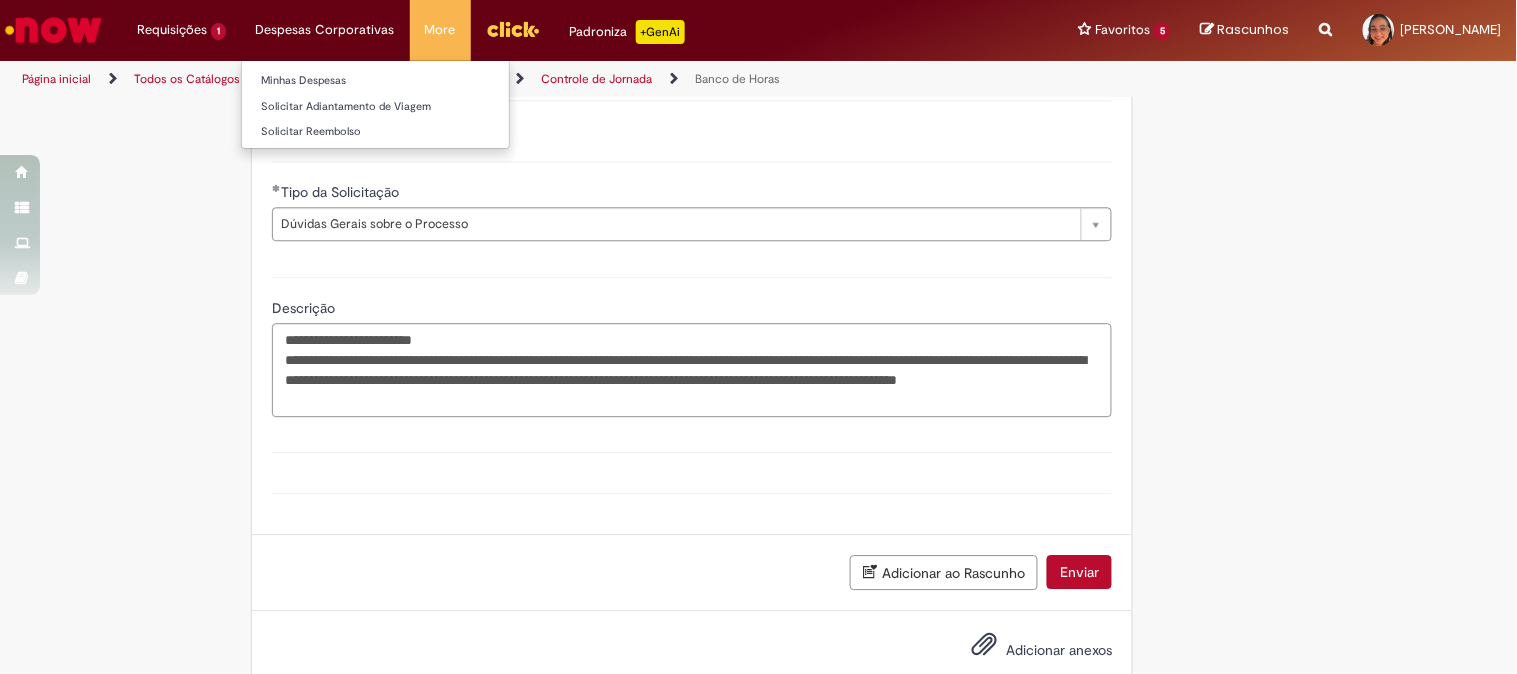 type on "**********" 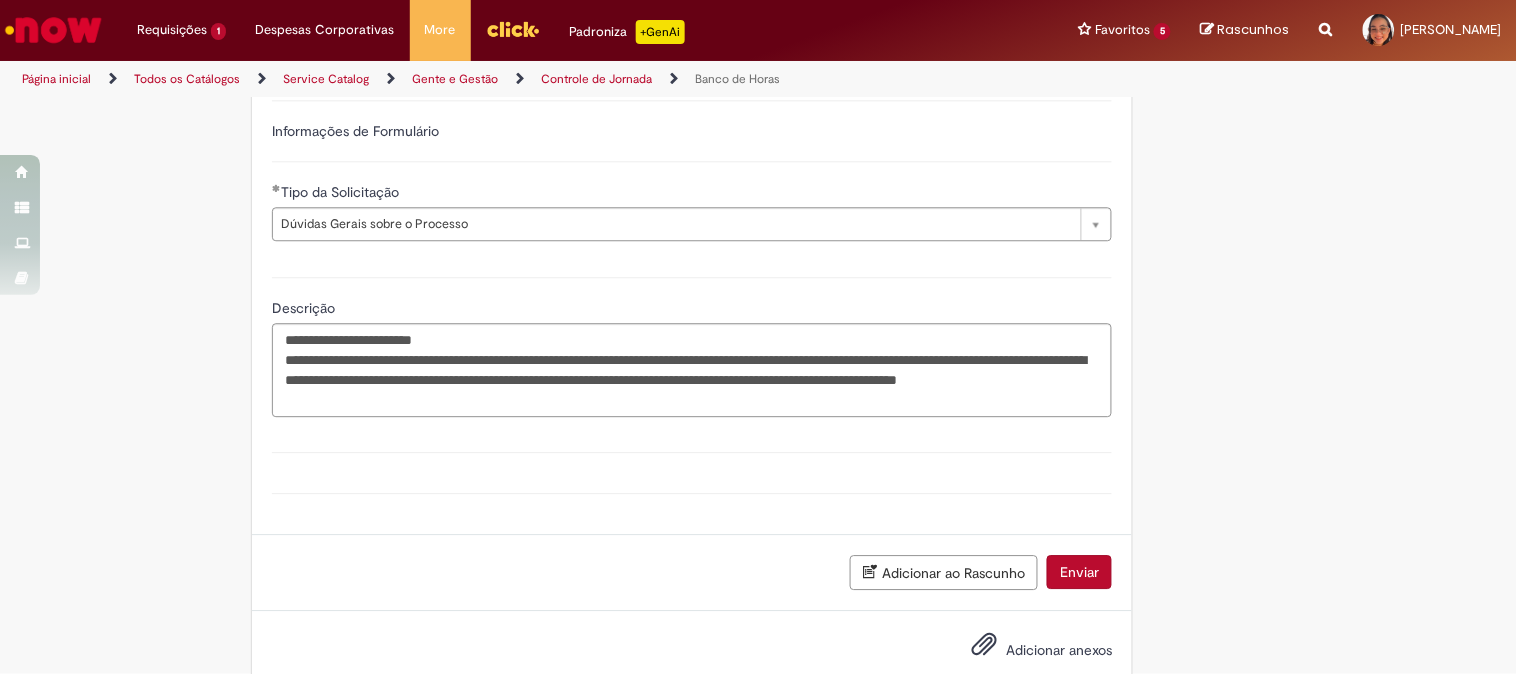click on "Adicionar ao Rascunho" at bounding box center [944, 572] 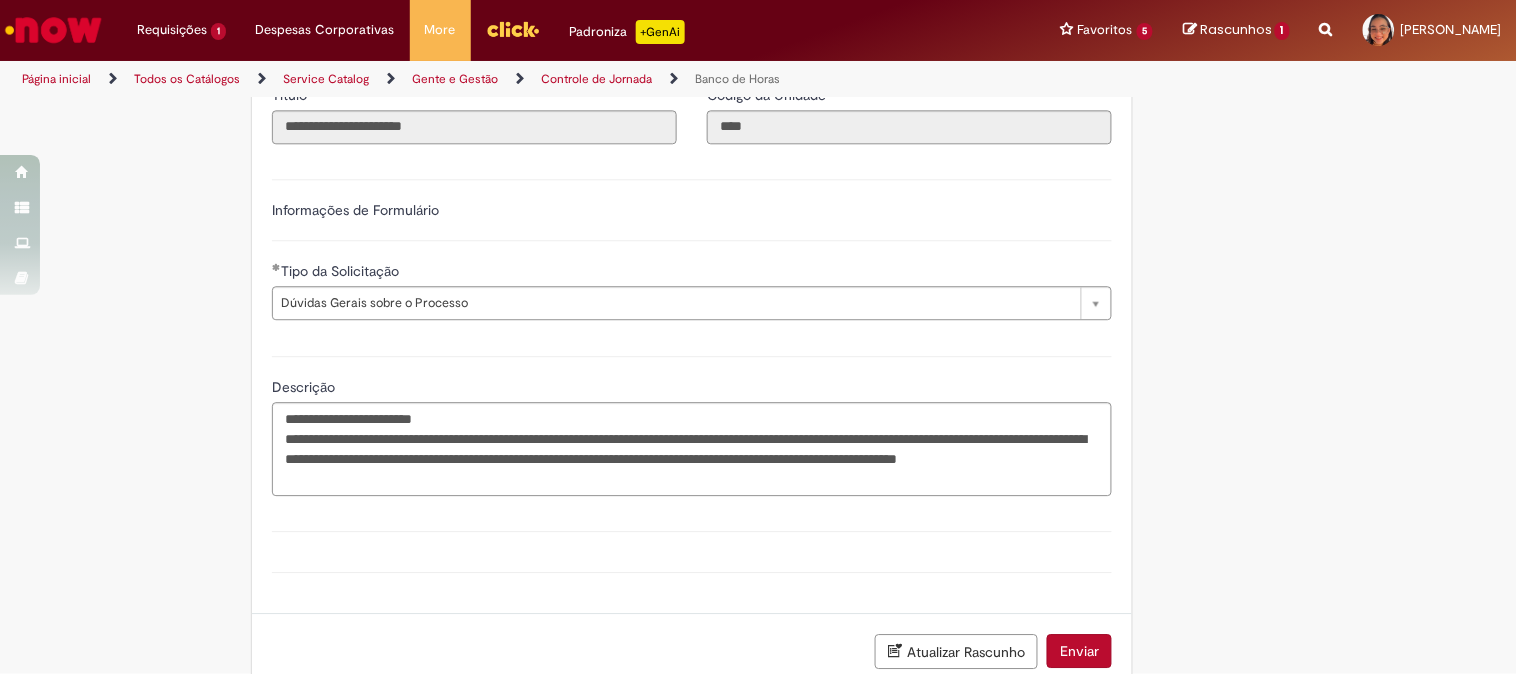 scroll, scrollTop: 0, scrollLeft: 0, axis: both 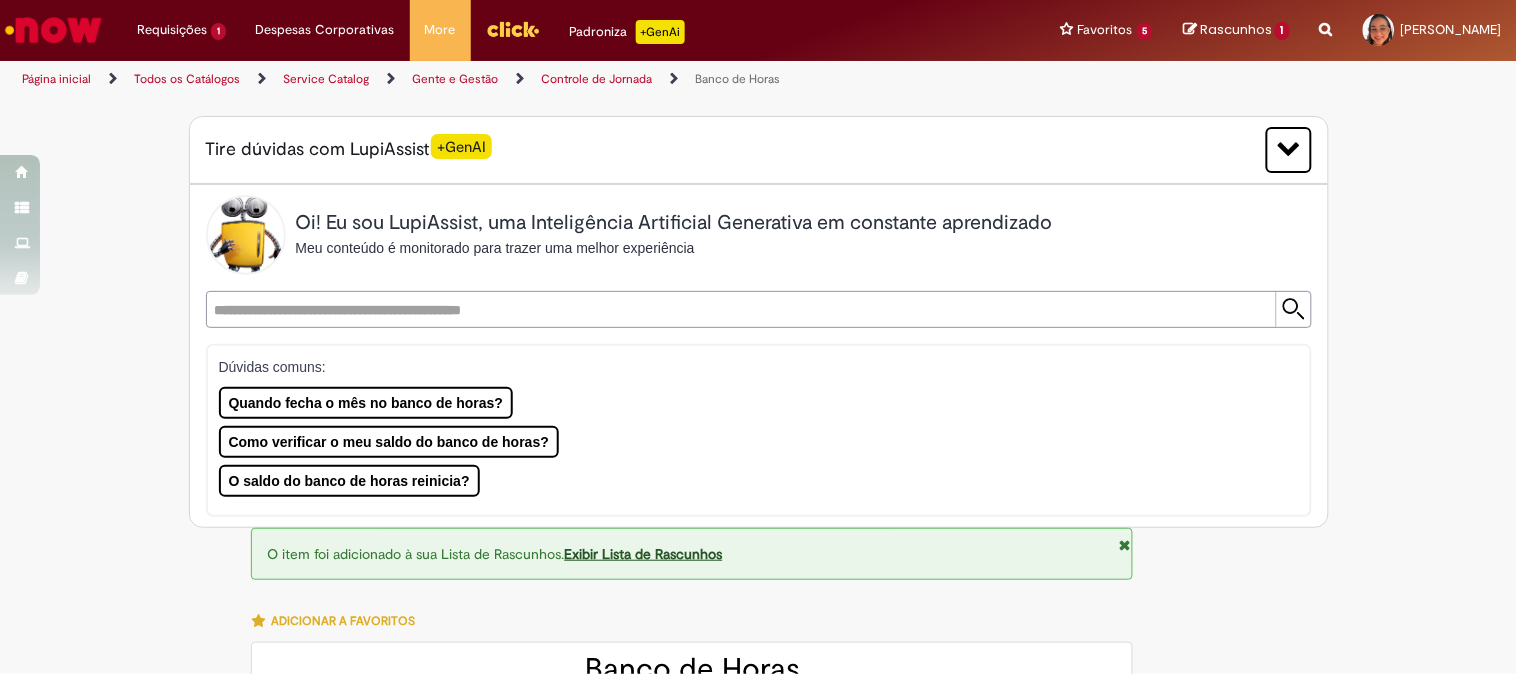 click on "Exibir Lista de Rascunhos" at bounding box center [643, 554] 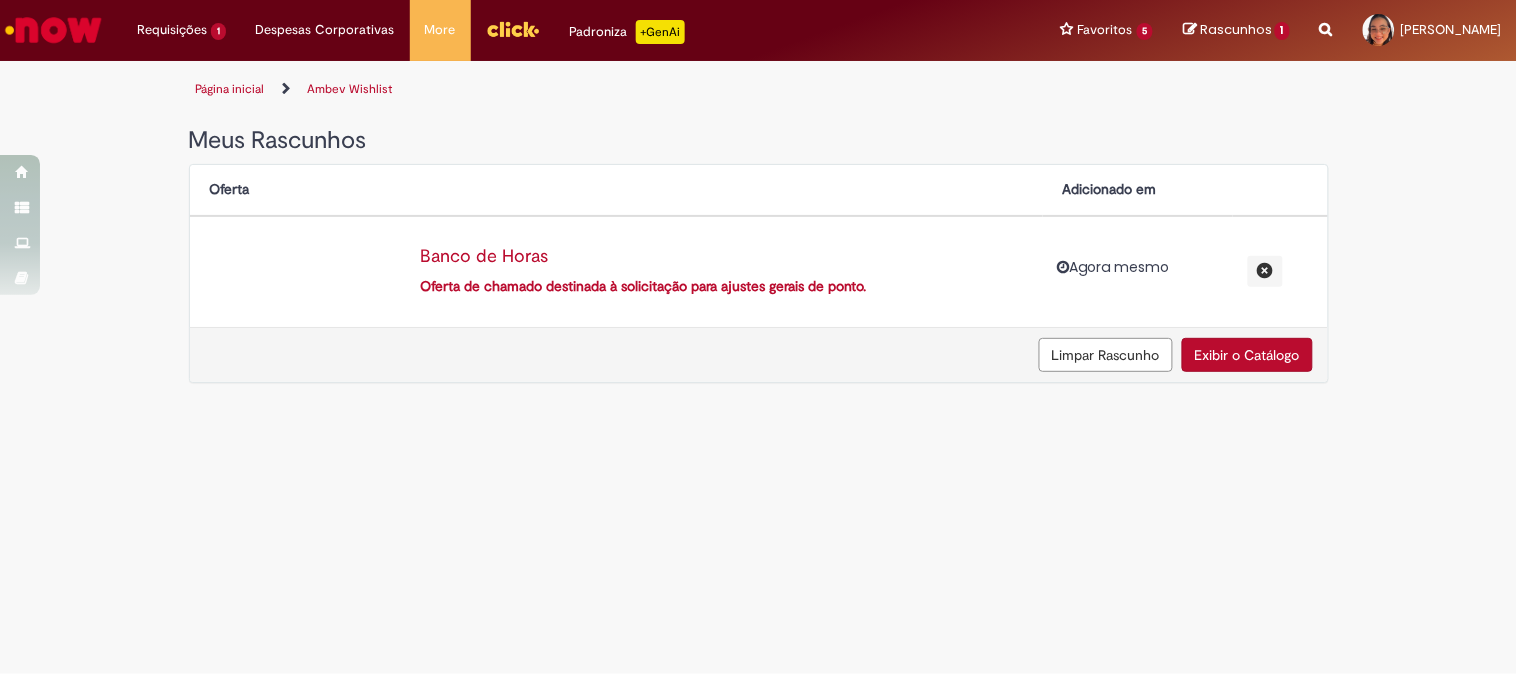 click on "Agora mesmo Agora mesmo" at bounding box center [1138, 267] 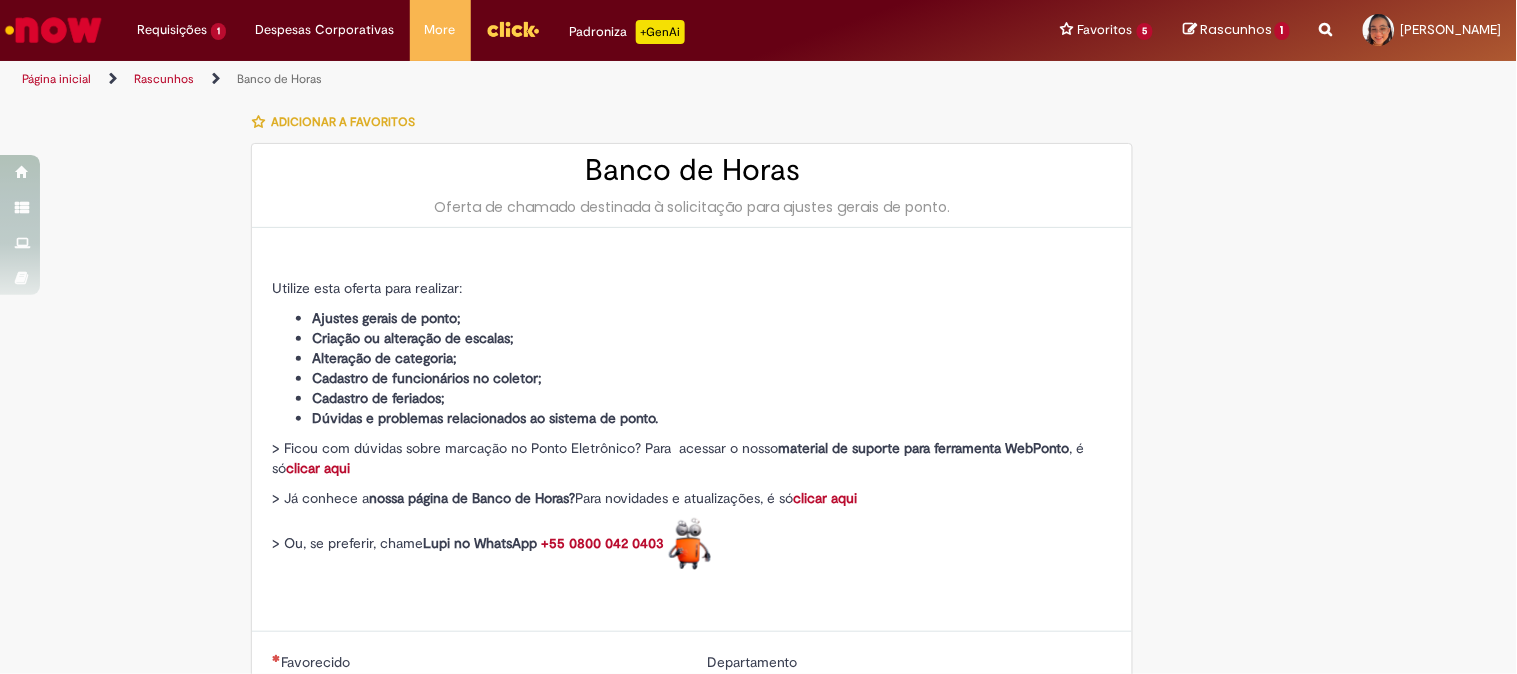 type on "********" 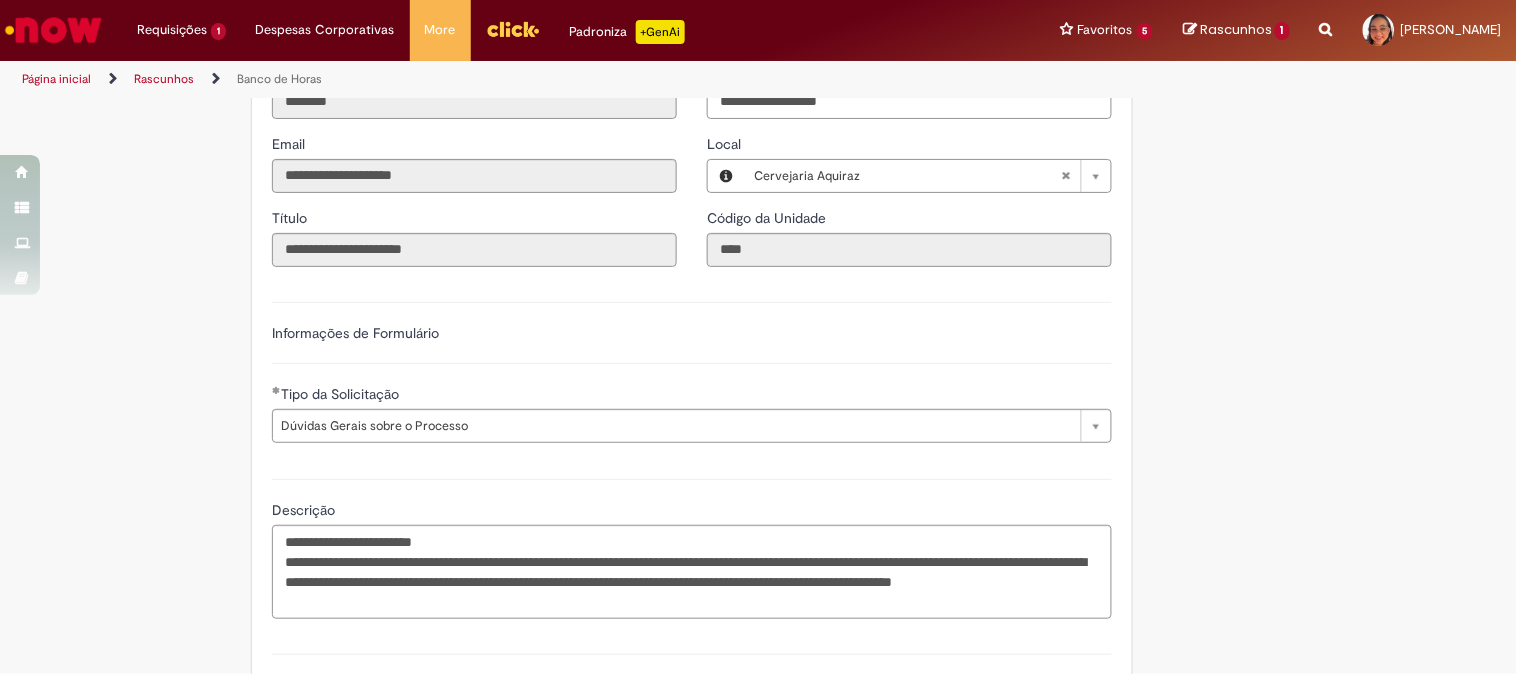 scroll, scrollTop: 916, scrollLeft: 0, axis: vertical 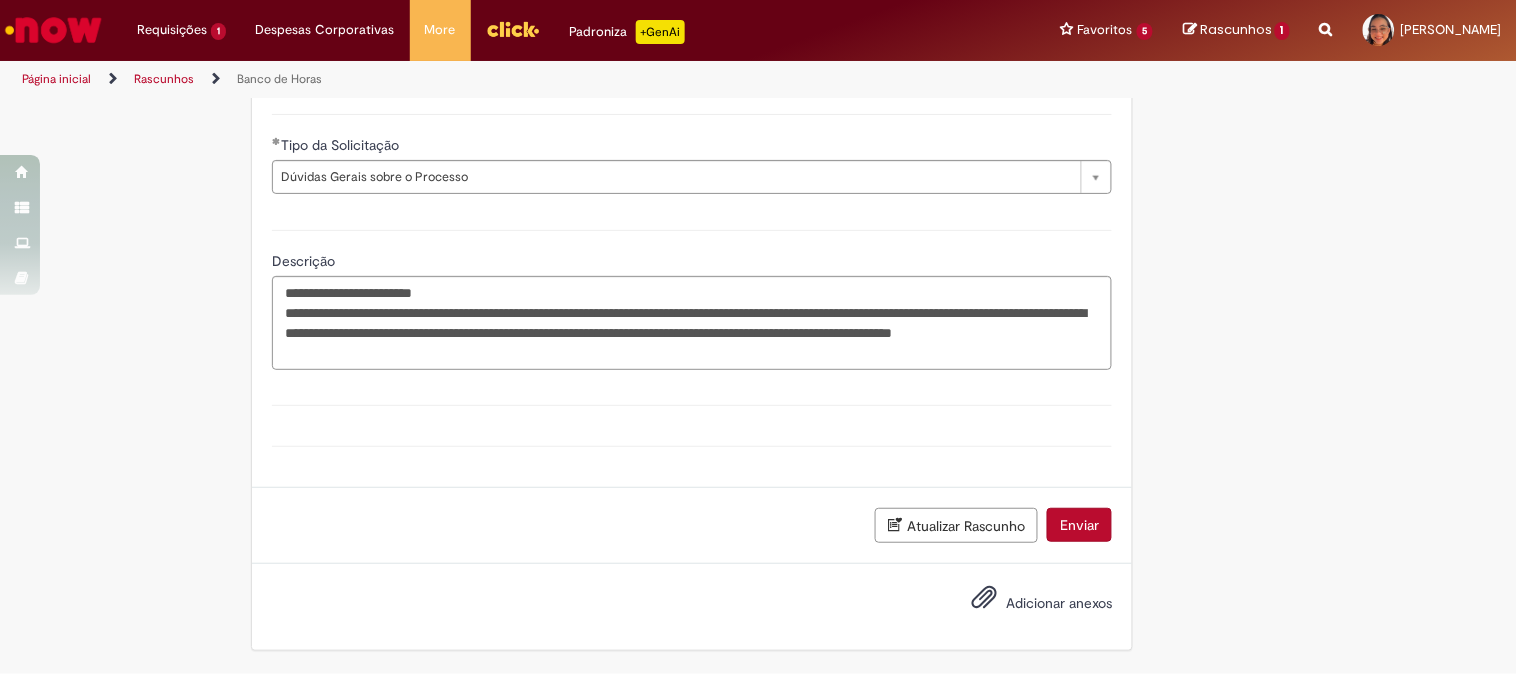 click on "Adicionar anexos" at bounding box center (1059, 603) 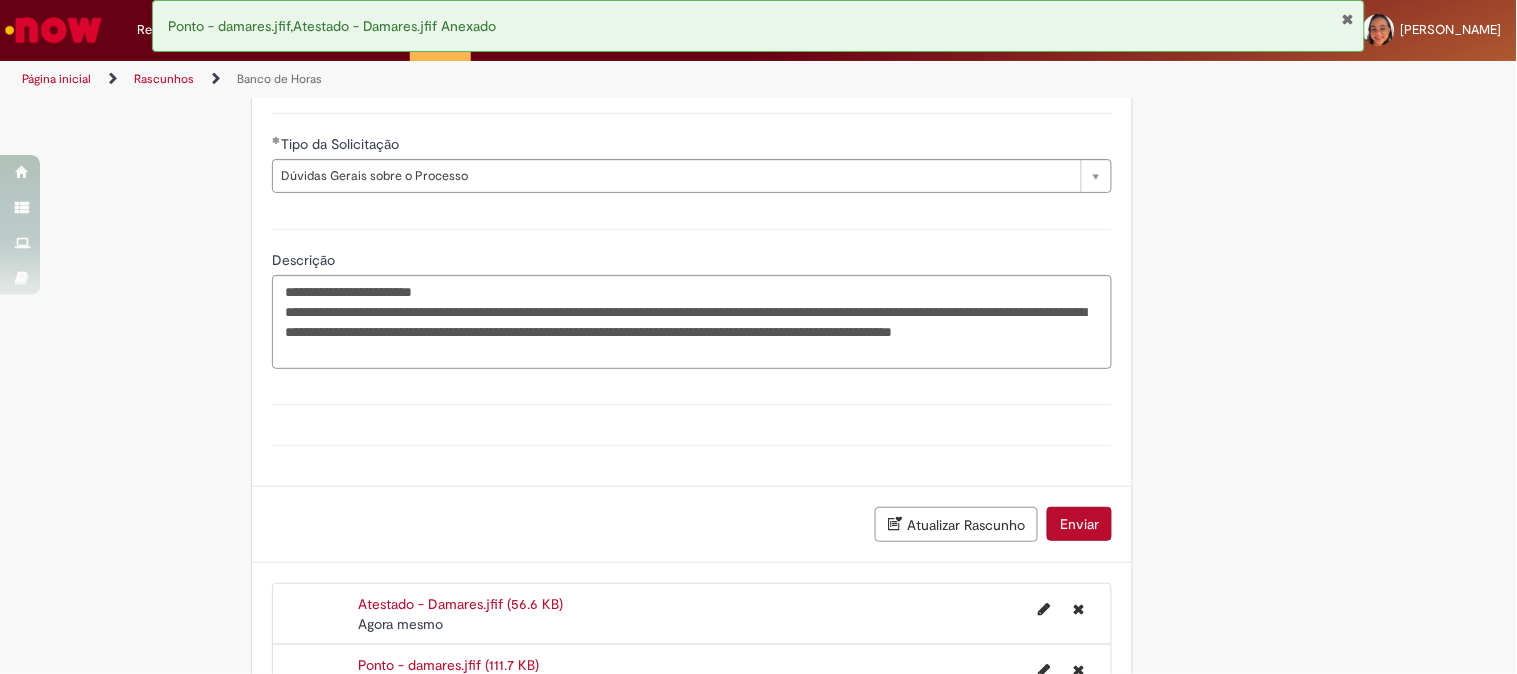 scroll, scrollTop: 1081, scrollLeft: 0, axis: vertical 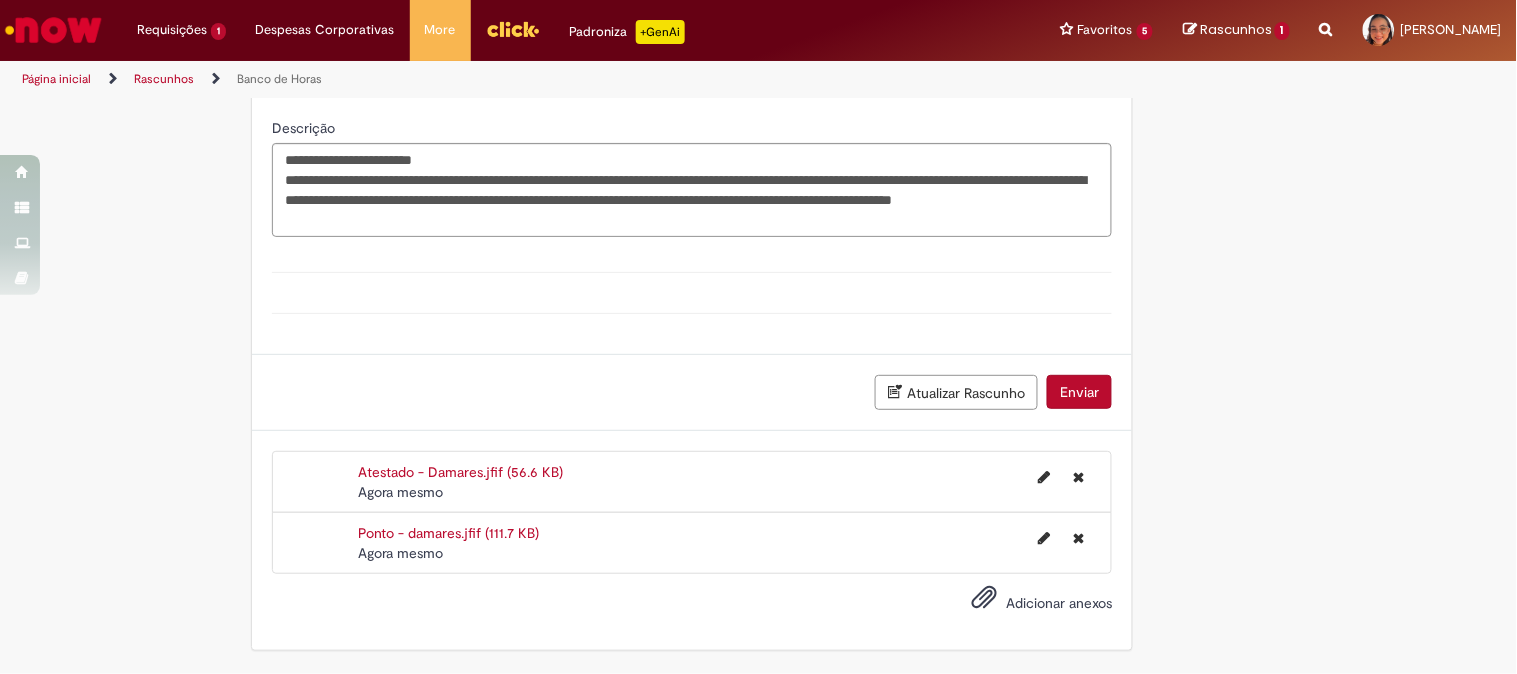 click on "Enviar" at bounding box center (1079, 392) 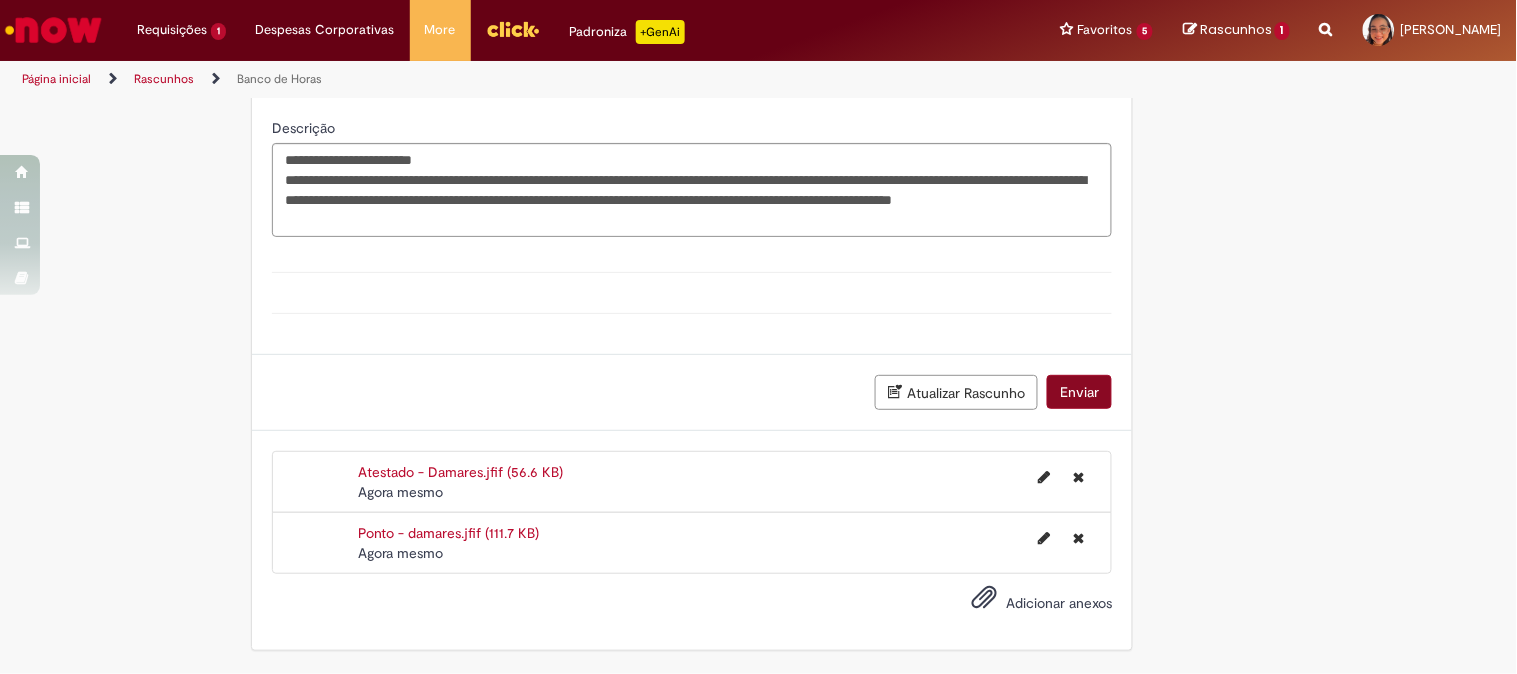 scroll, scrollTop: 1034, scrollLeft: 0, axis: vertical 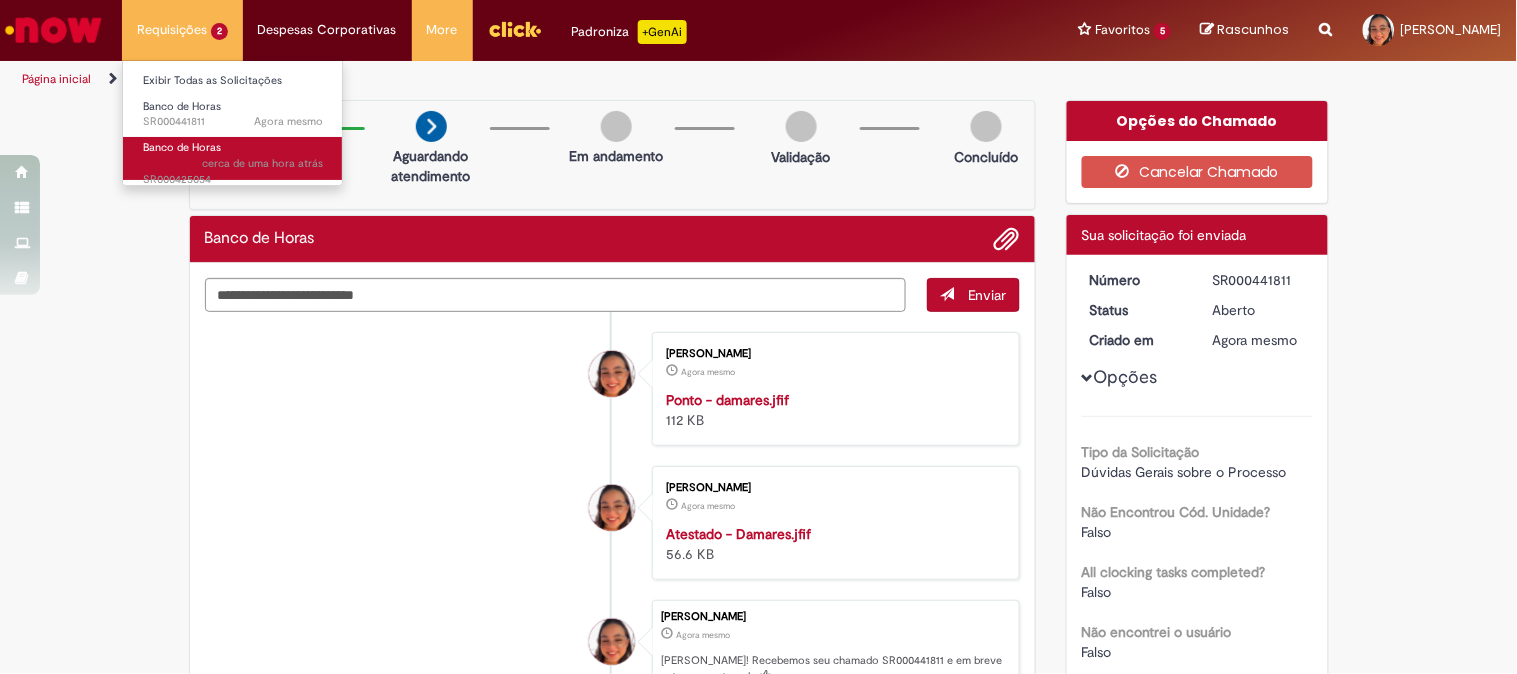 click on "cerca de uma hora atrás" at bounding box center (262, 163) 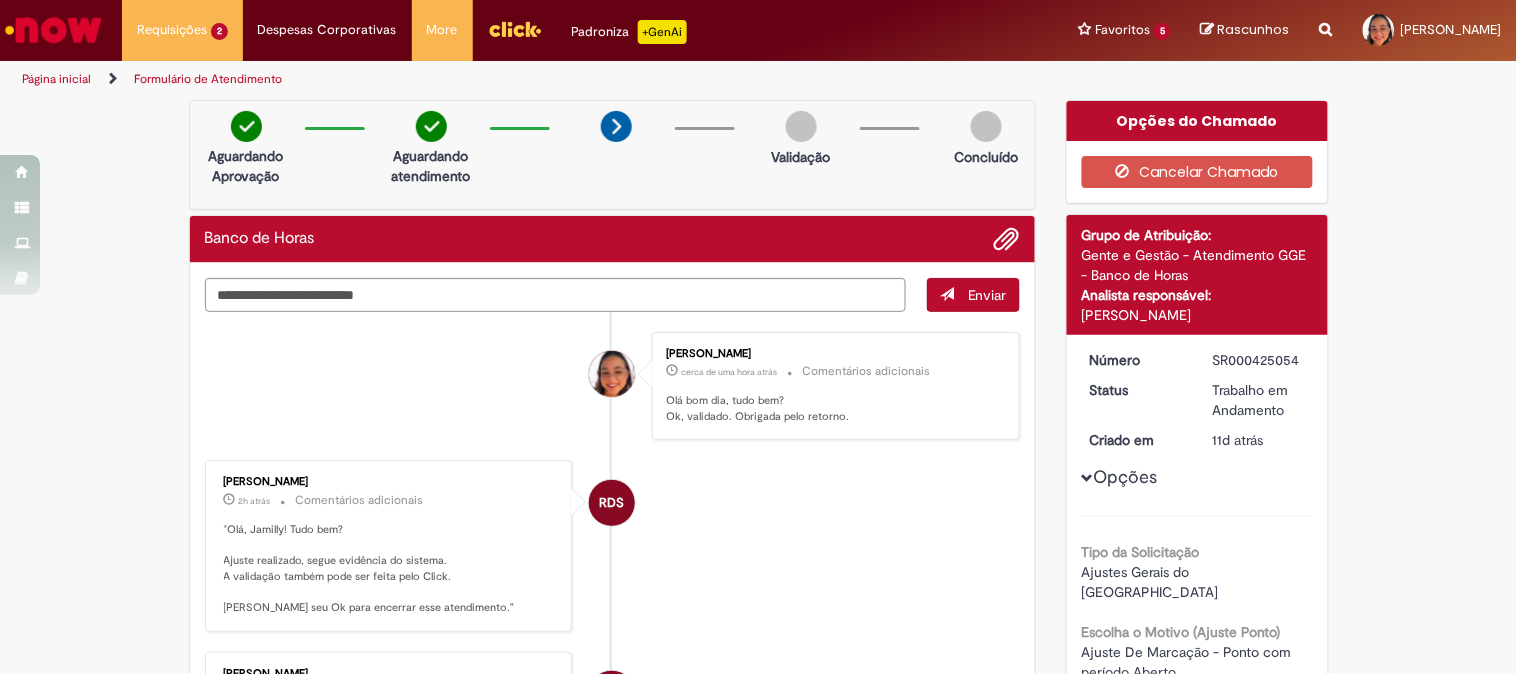click at bounding box center (53, 30) 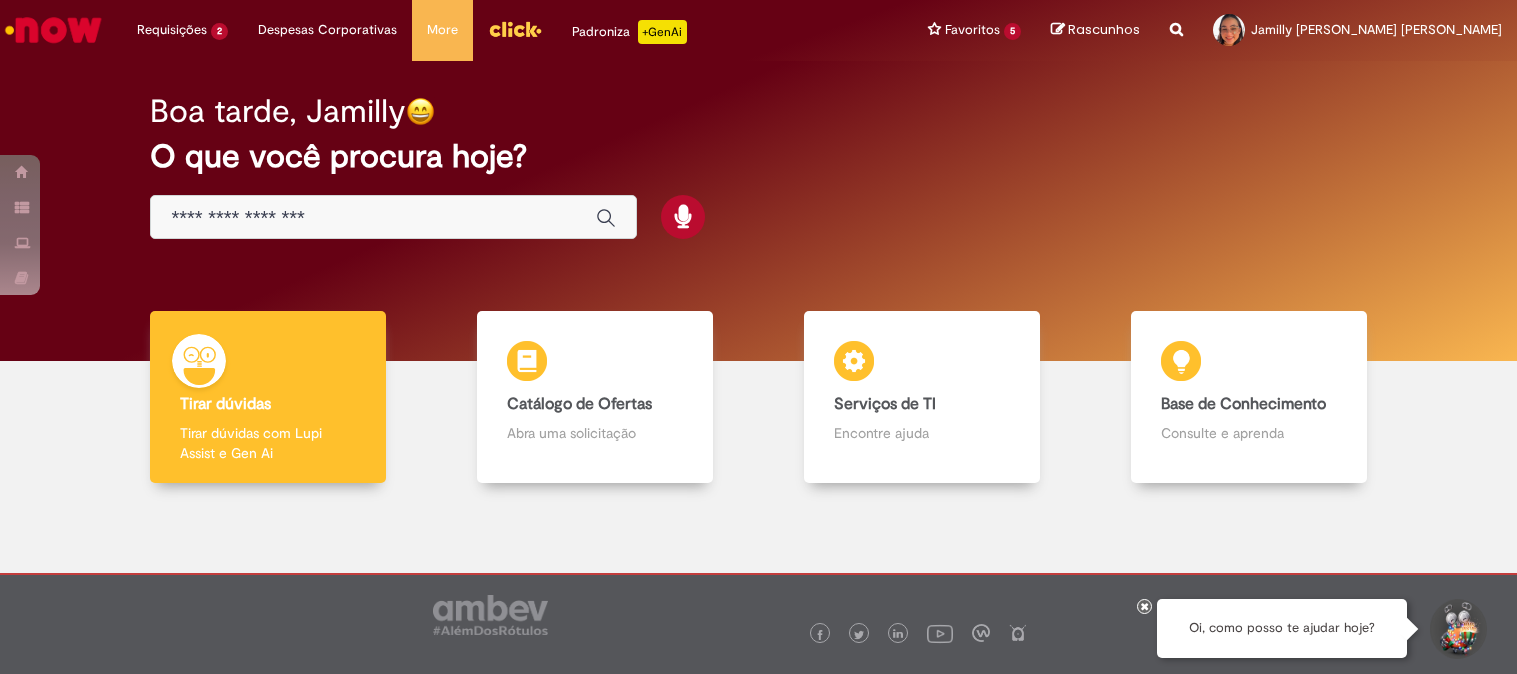 scroll, scrollTop: 0, scrollLeft: 0, axis: both 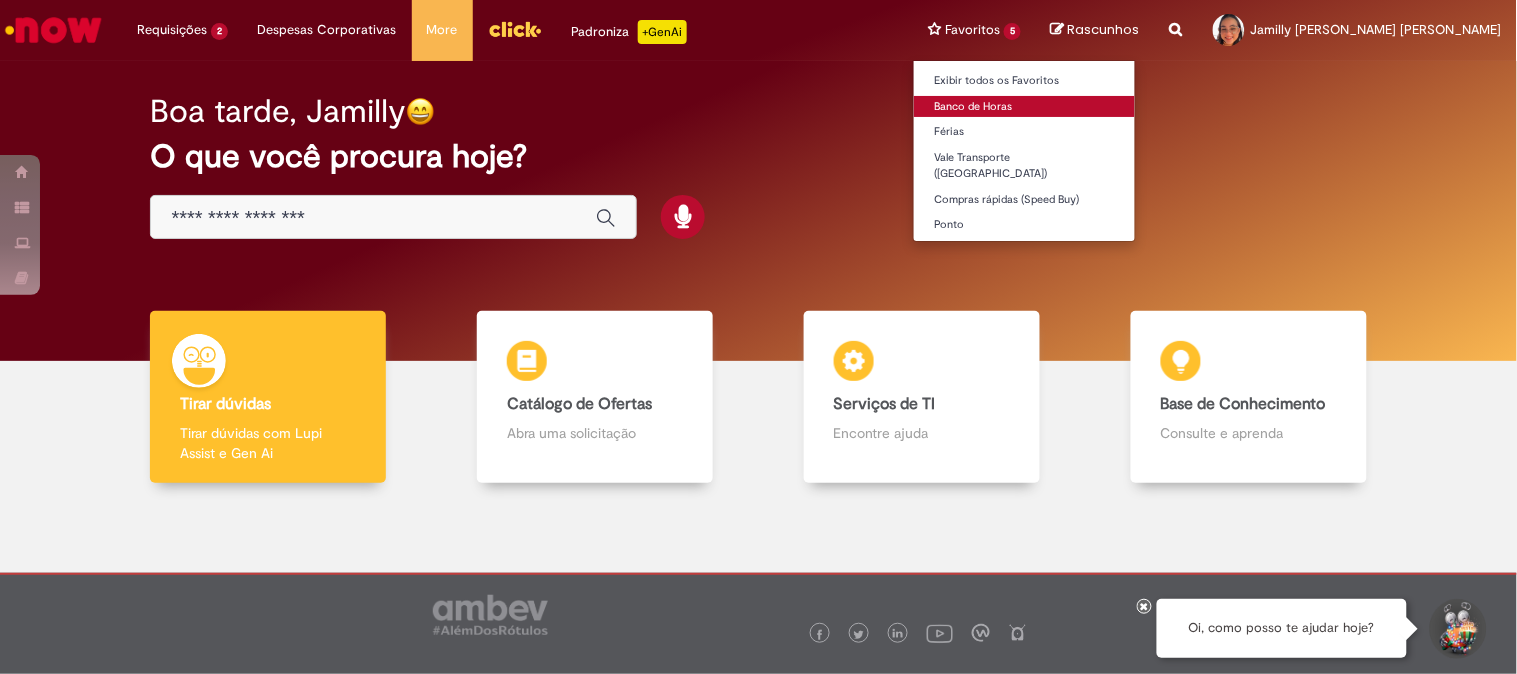 click on "Banco de Horas" at bounding box center [1024, 107] 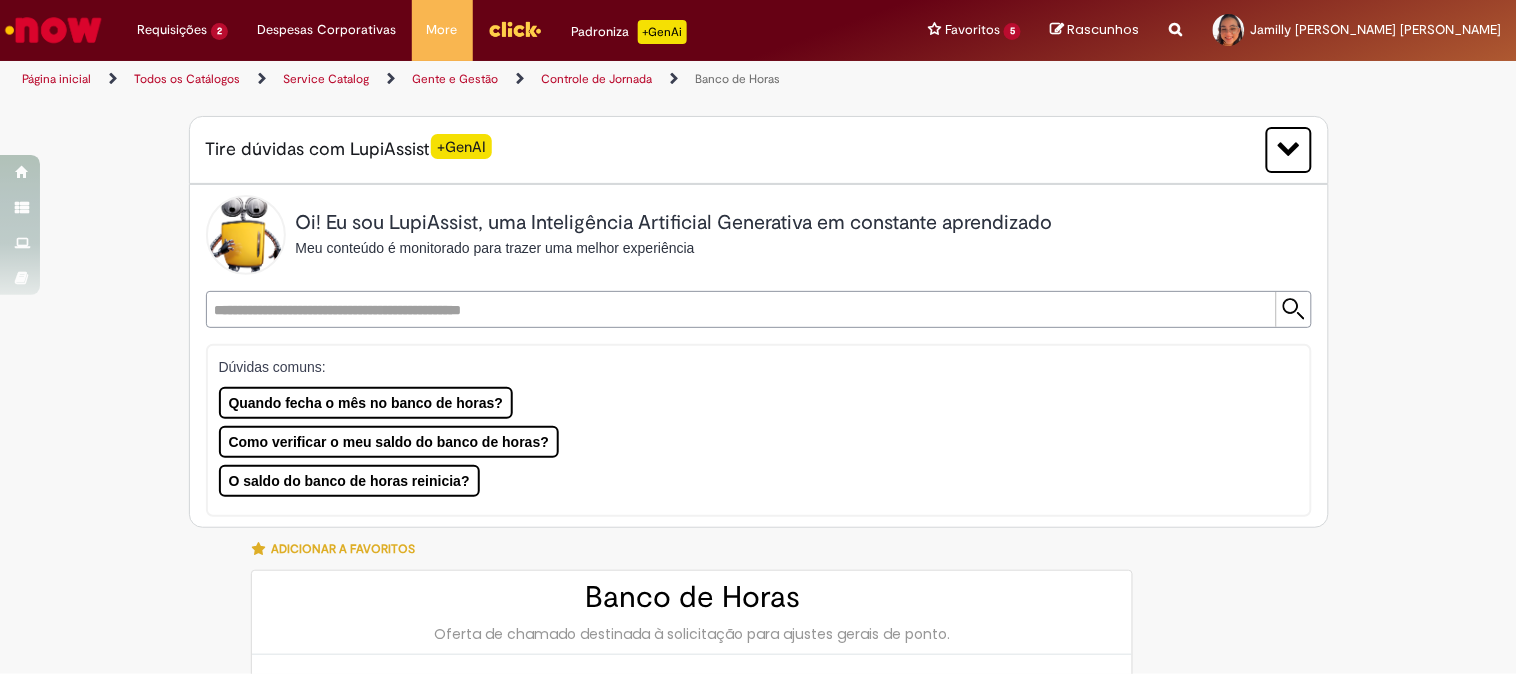 type on "********" 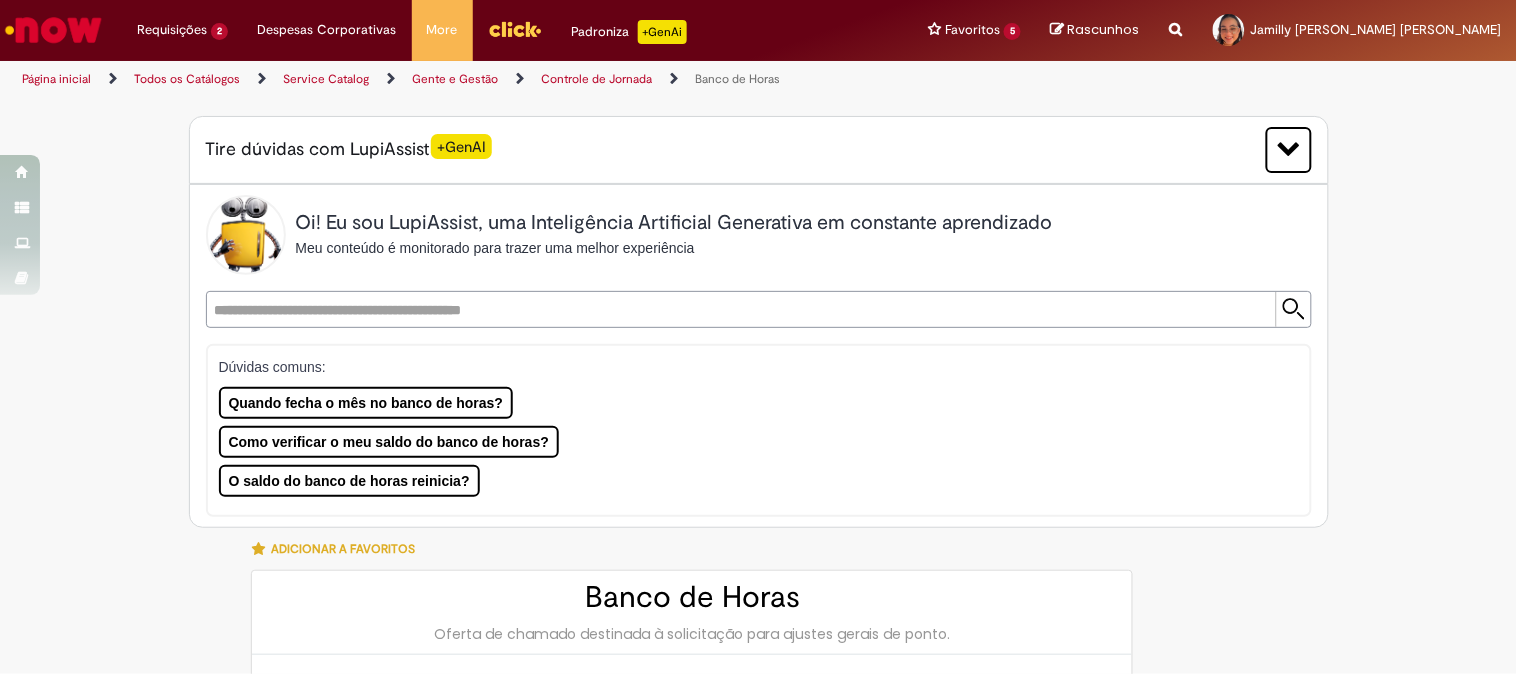 type on "**********" 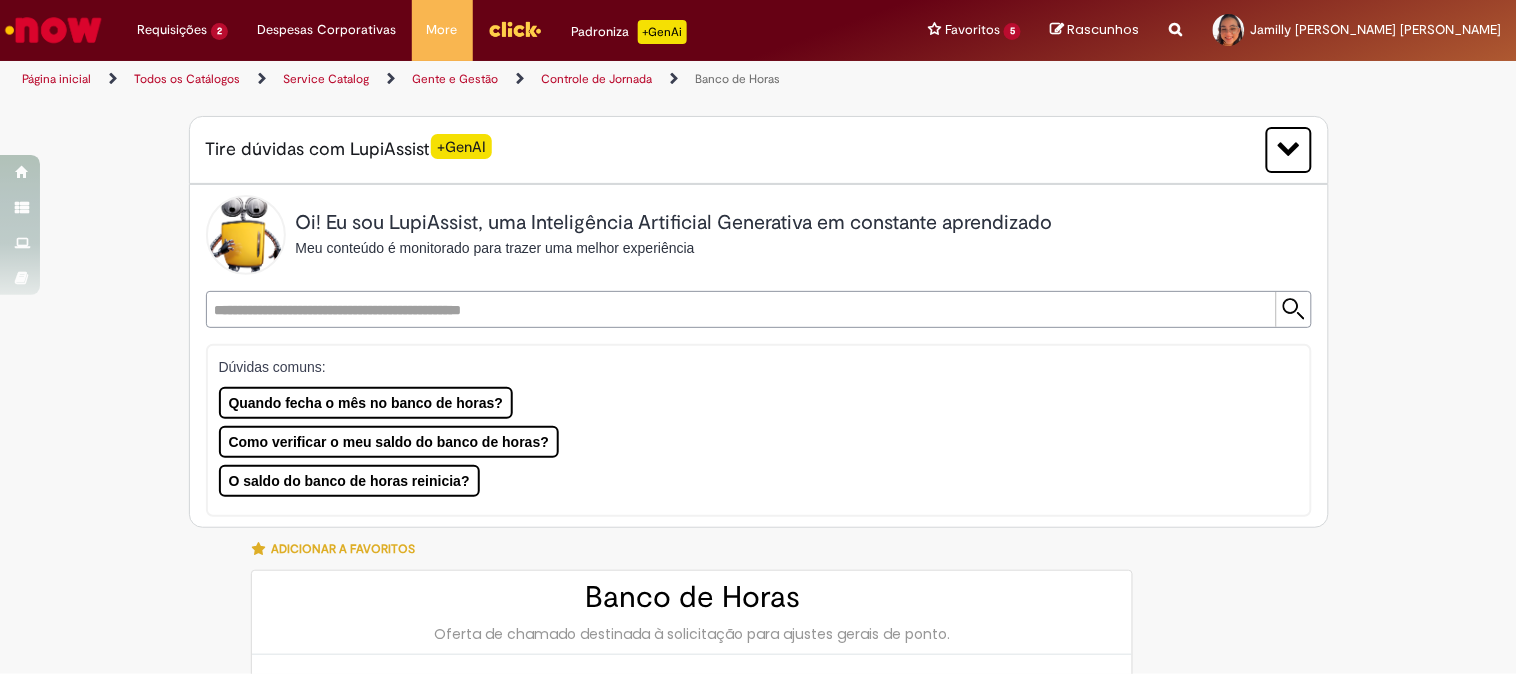 type on "**********" 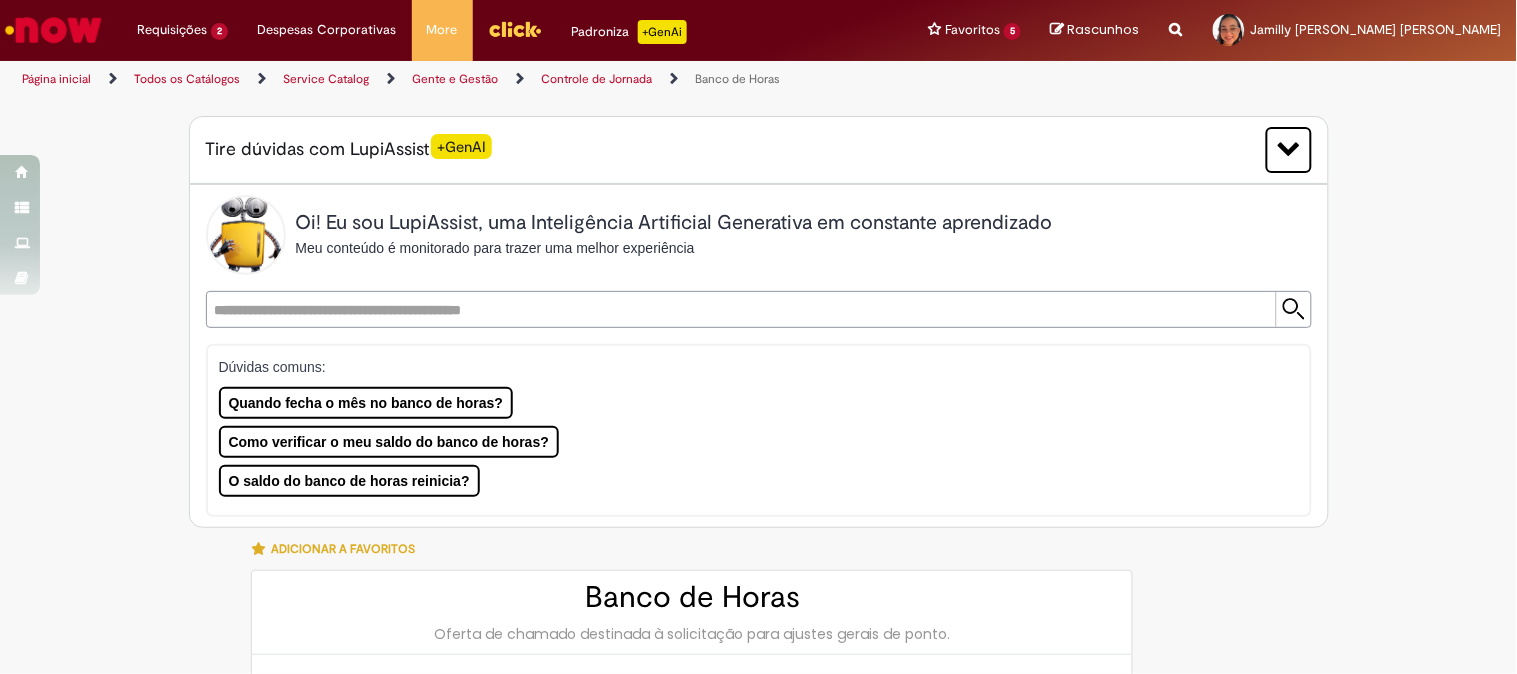 type on "**********" 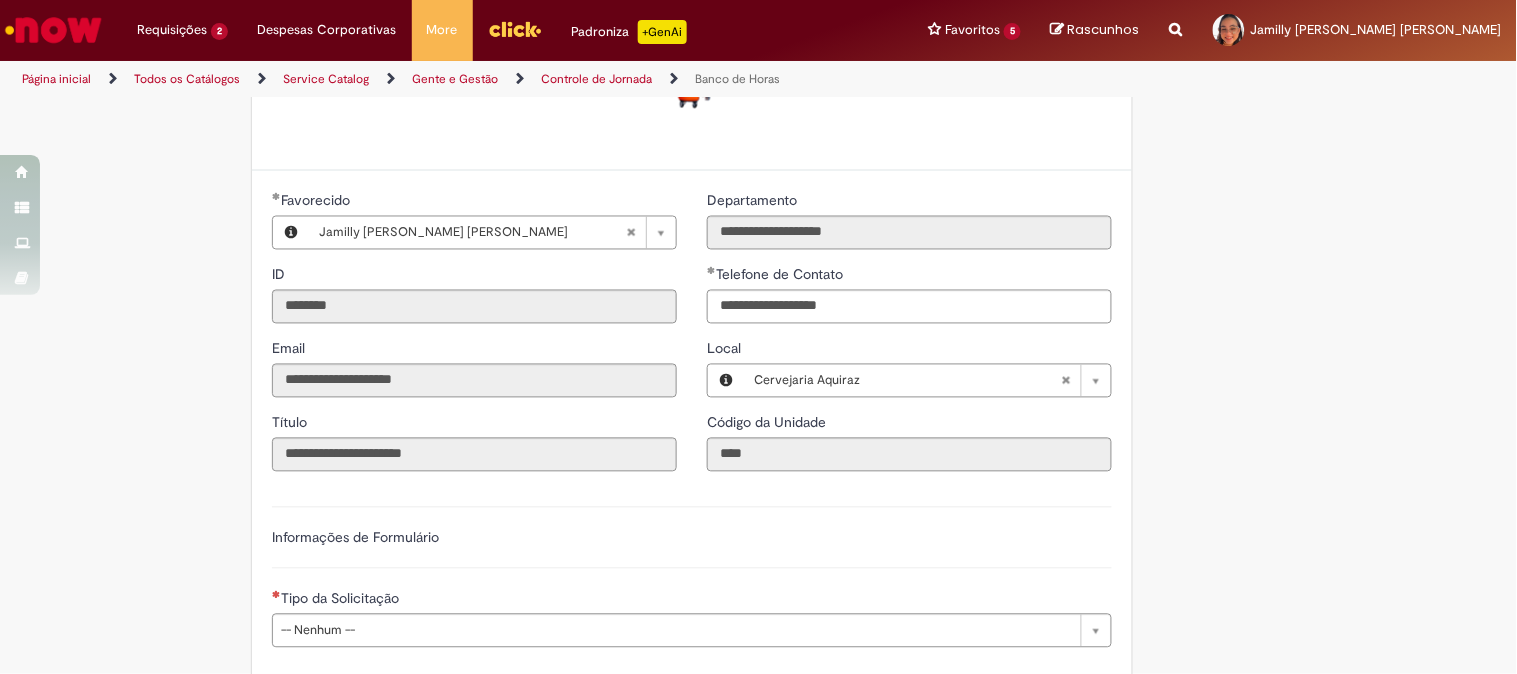 scroll, scrollTop: 1222, scrollLeft: 0, axis: vertical 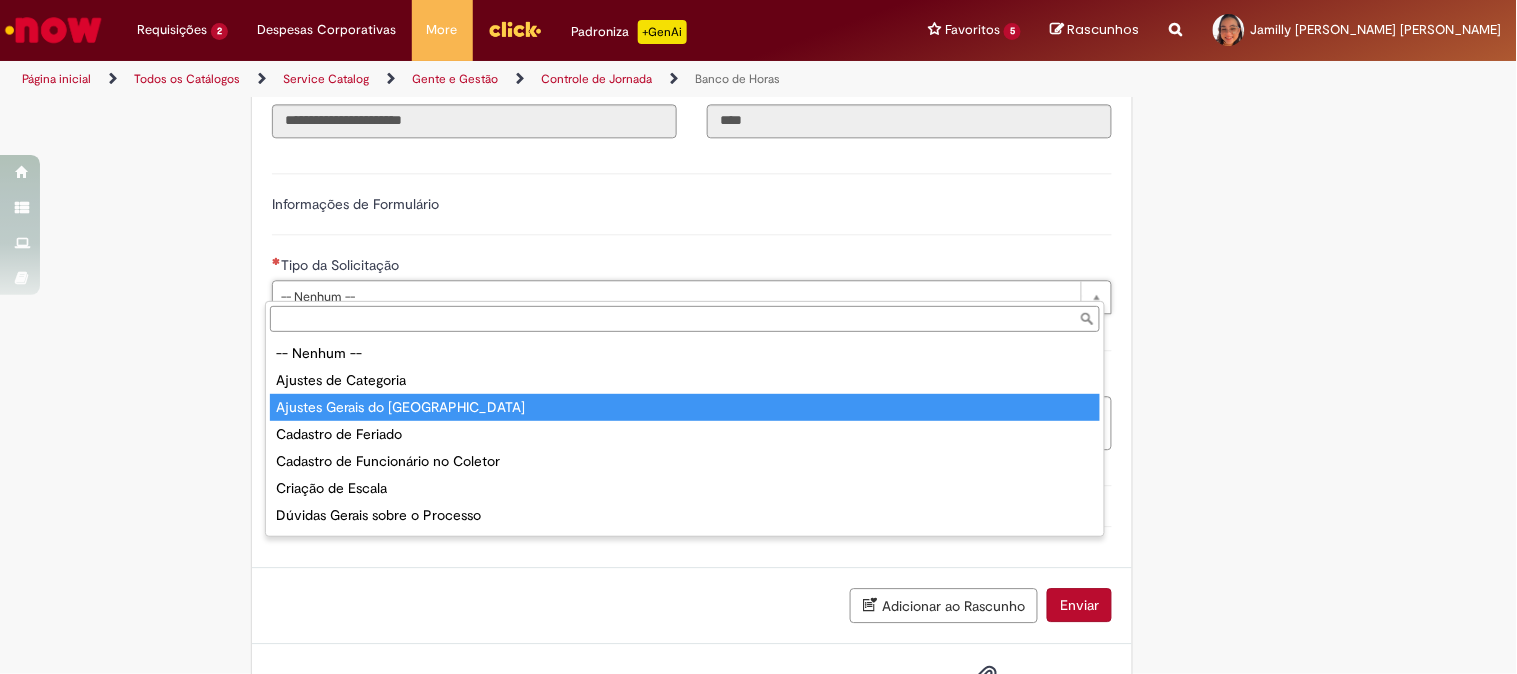 type on "**********" 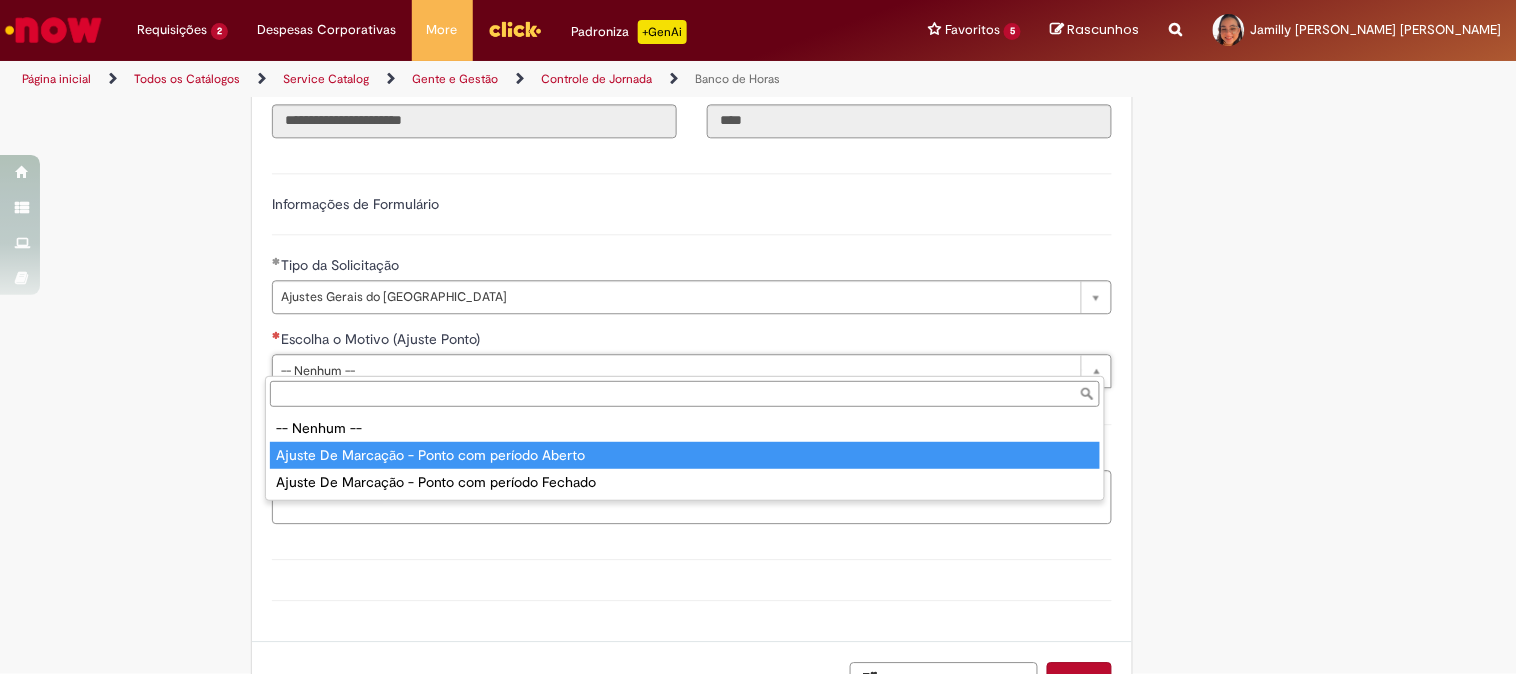 type on "**********" 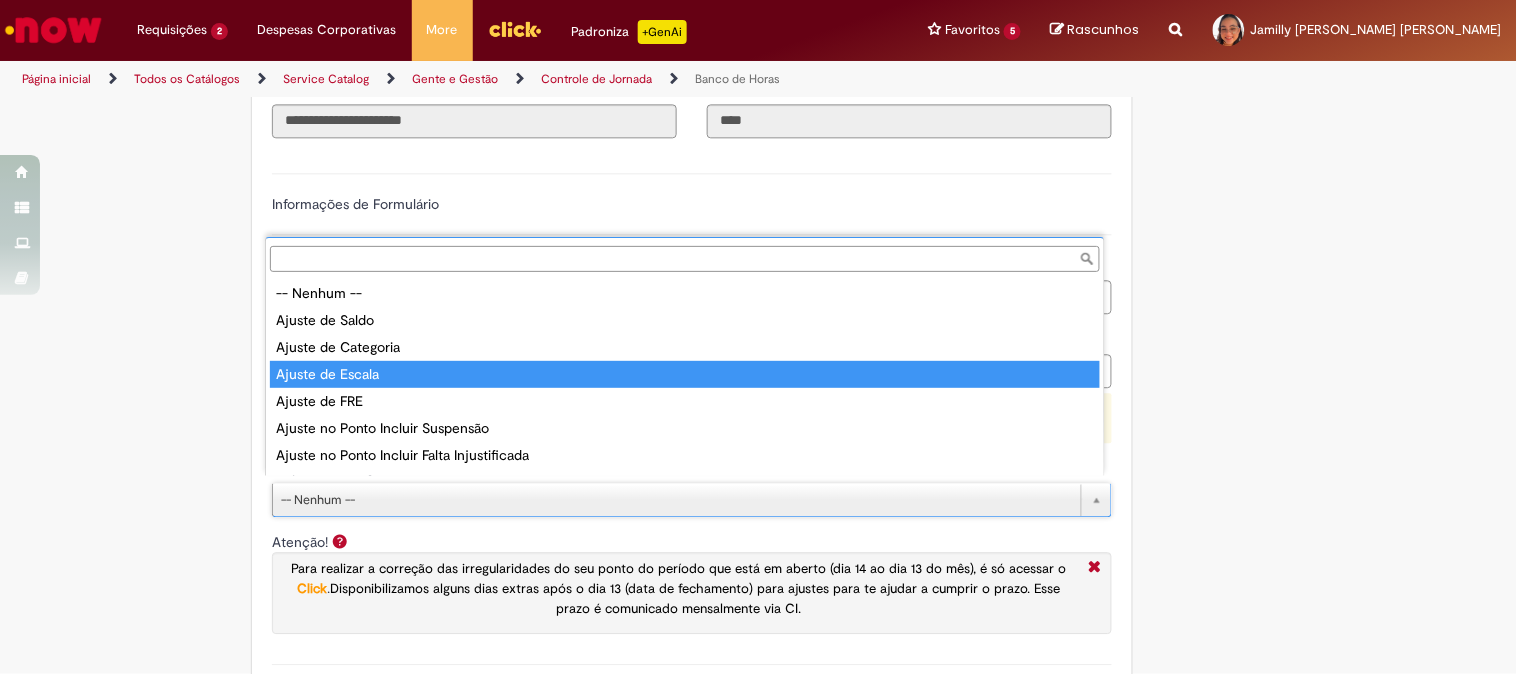 scroll, scrollTop: 104, scrollLeft: 0, axis: vertical 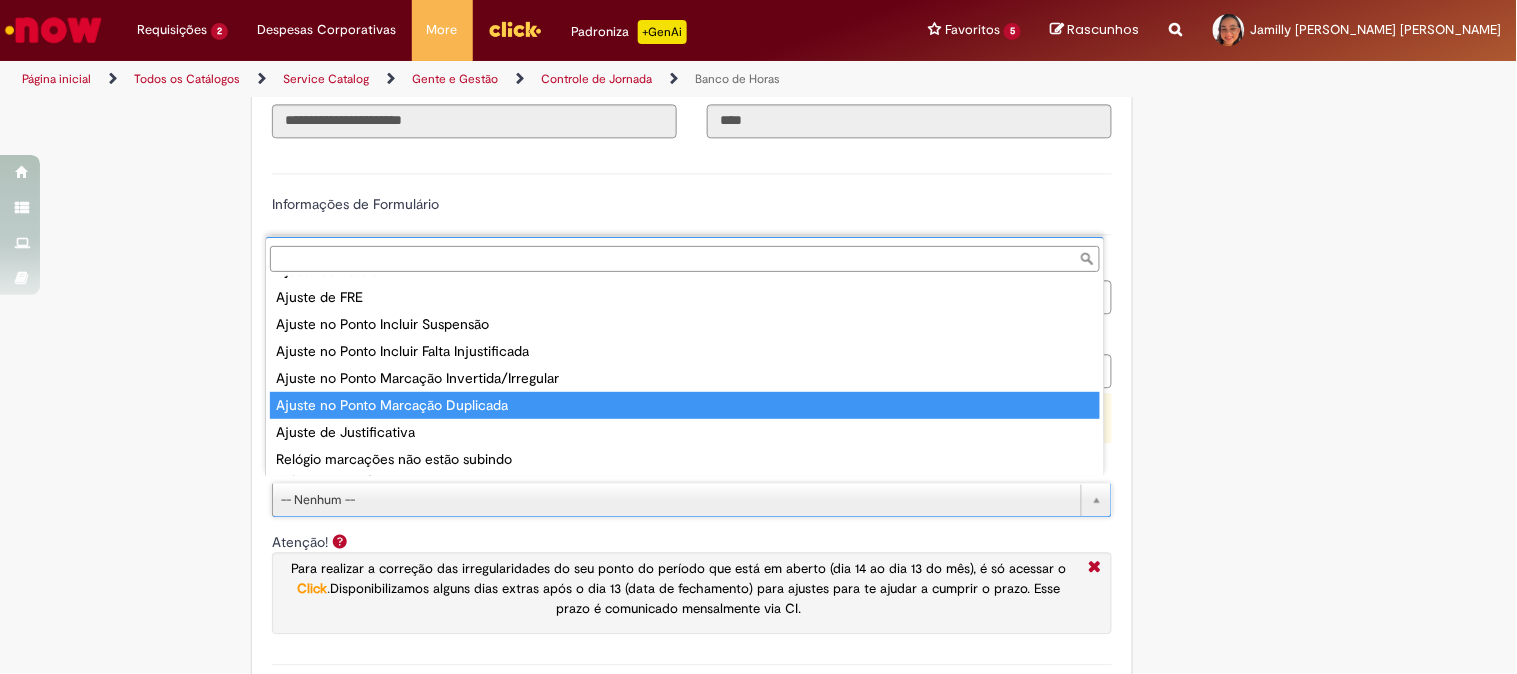 type on "**********" 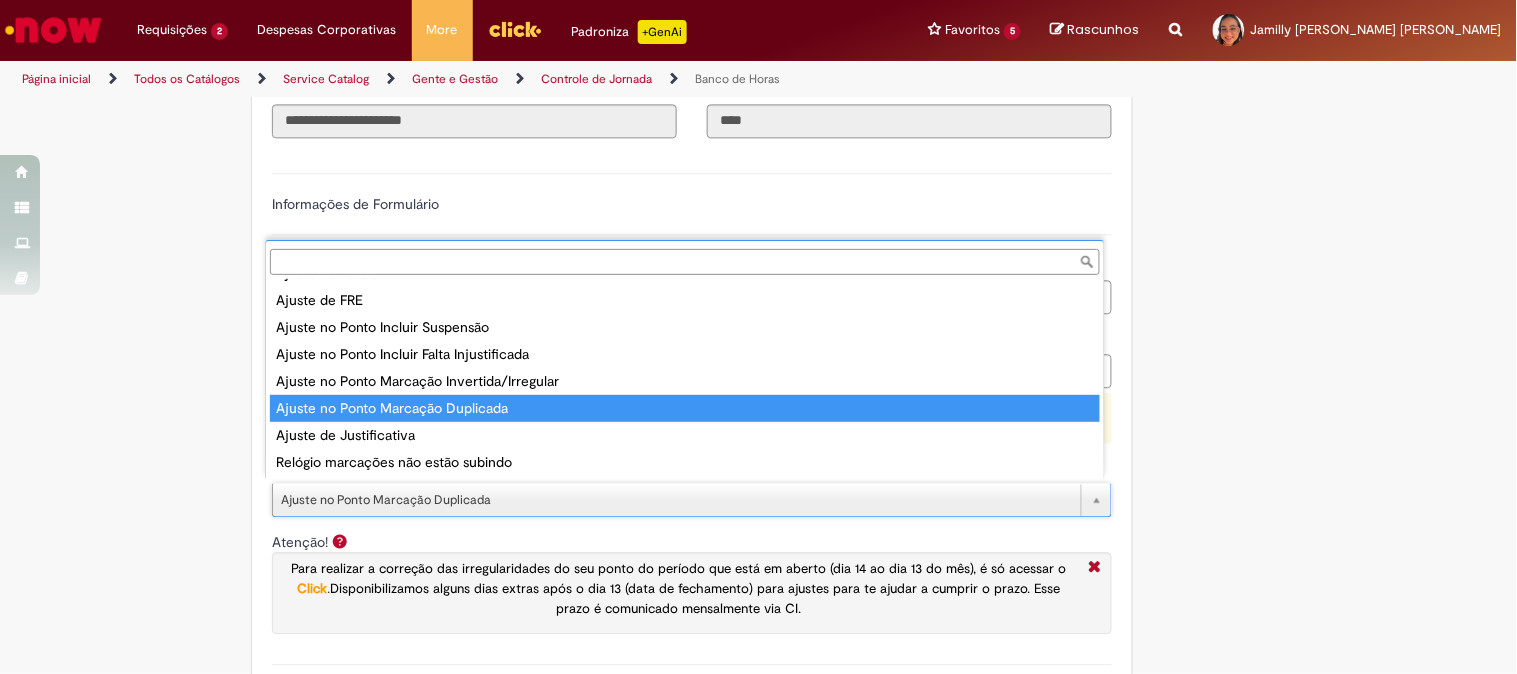 scroll, scrollTop: 42, scrollLeft: 0, axis: vertical 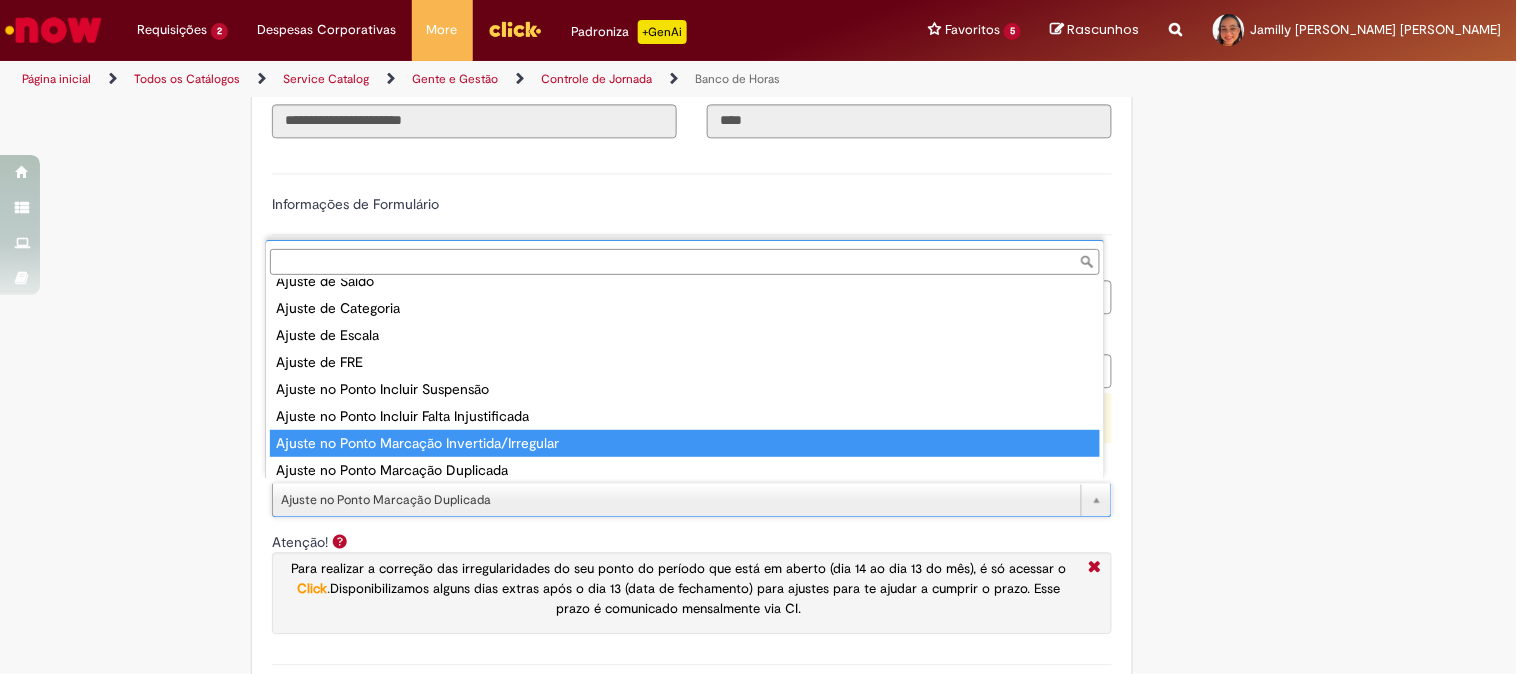 type on "**********" 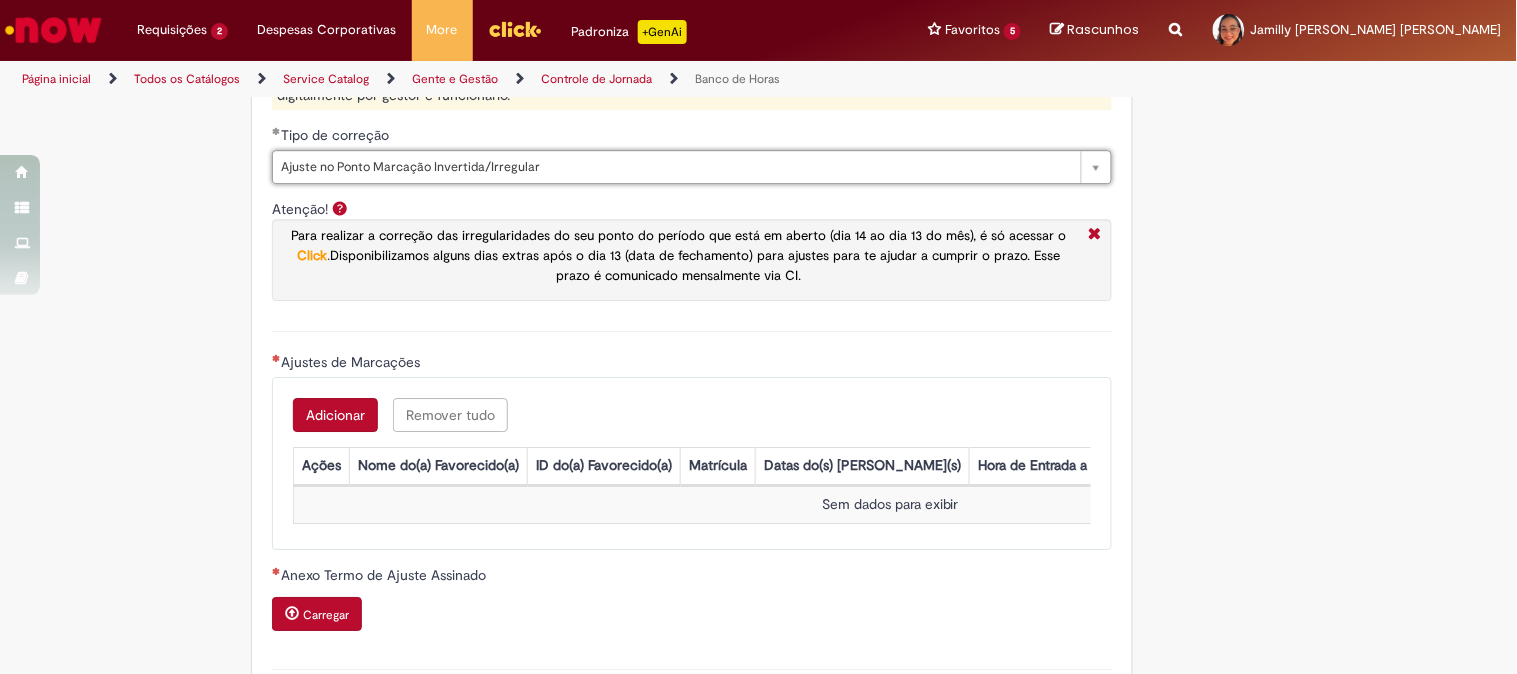 scroll, scrollTop: 1444, scrollLeft: 0, axis: vertical 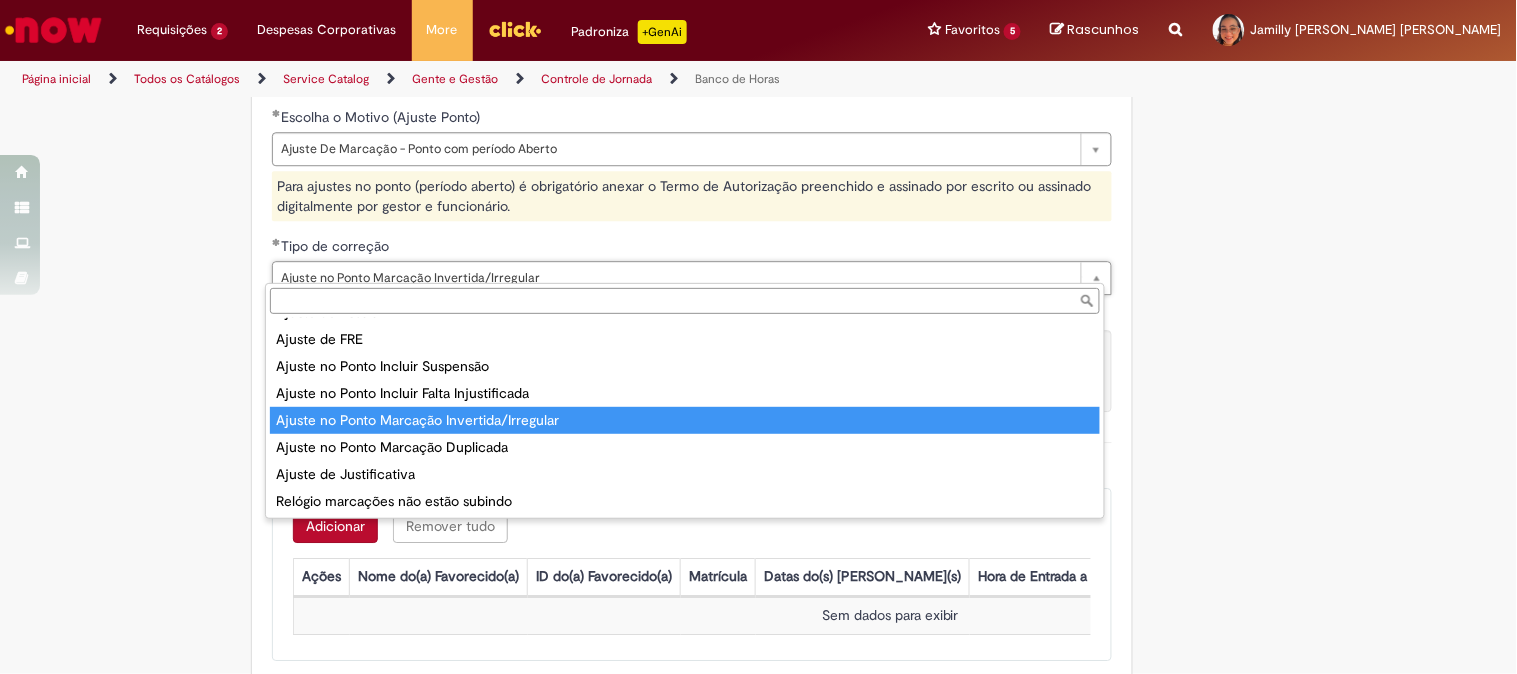 type on "**********" 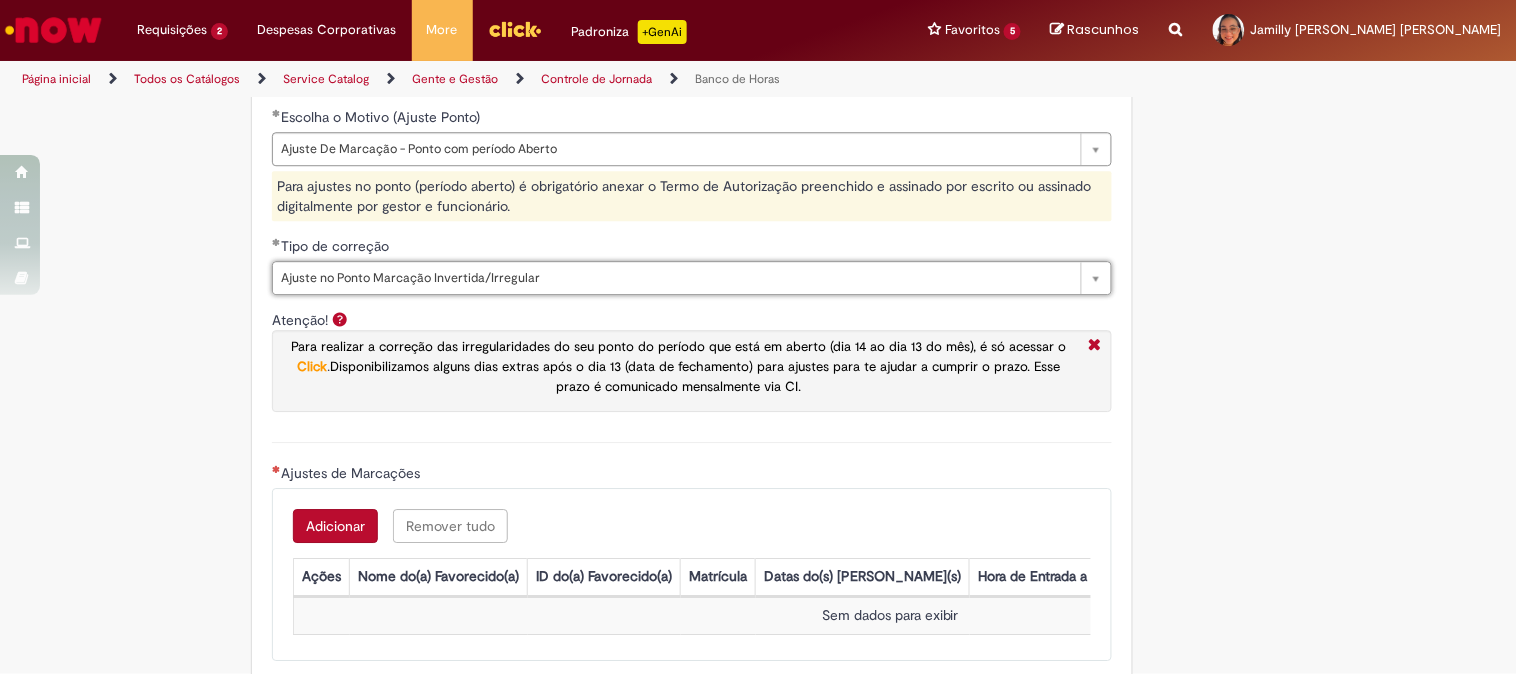 scroll, scrollTop: 1666, scrollLeft: 0, axis: vertical 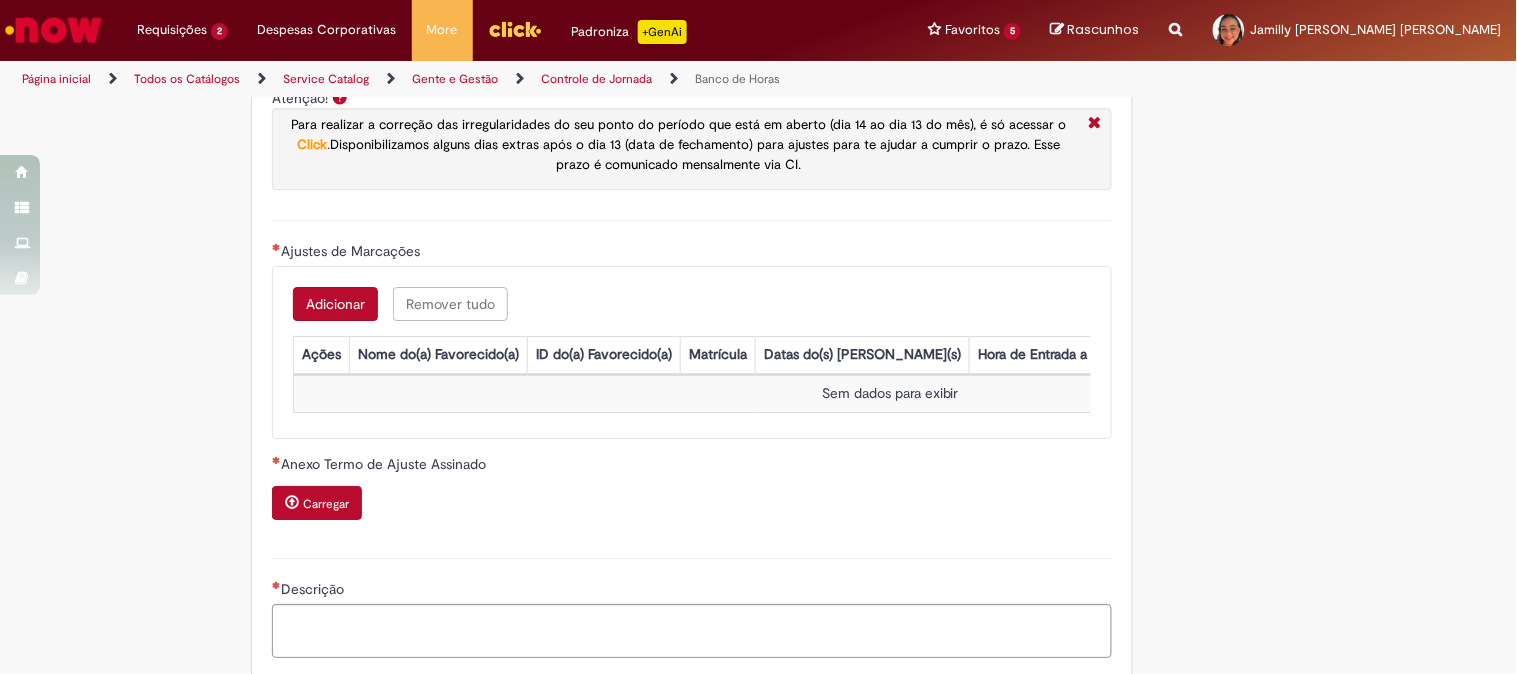 click on "Adicionar" at bounding box center [335, 304] 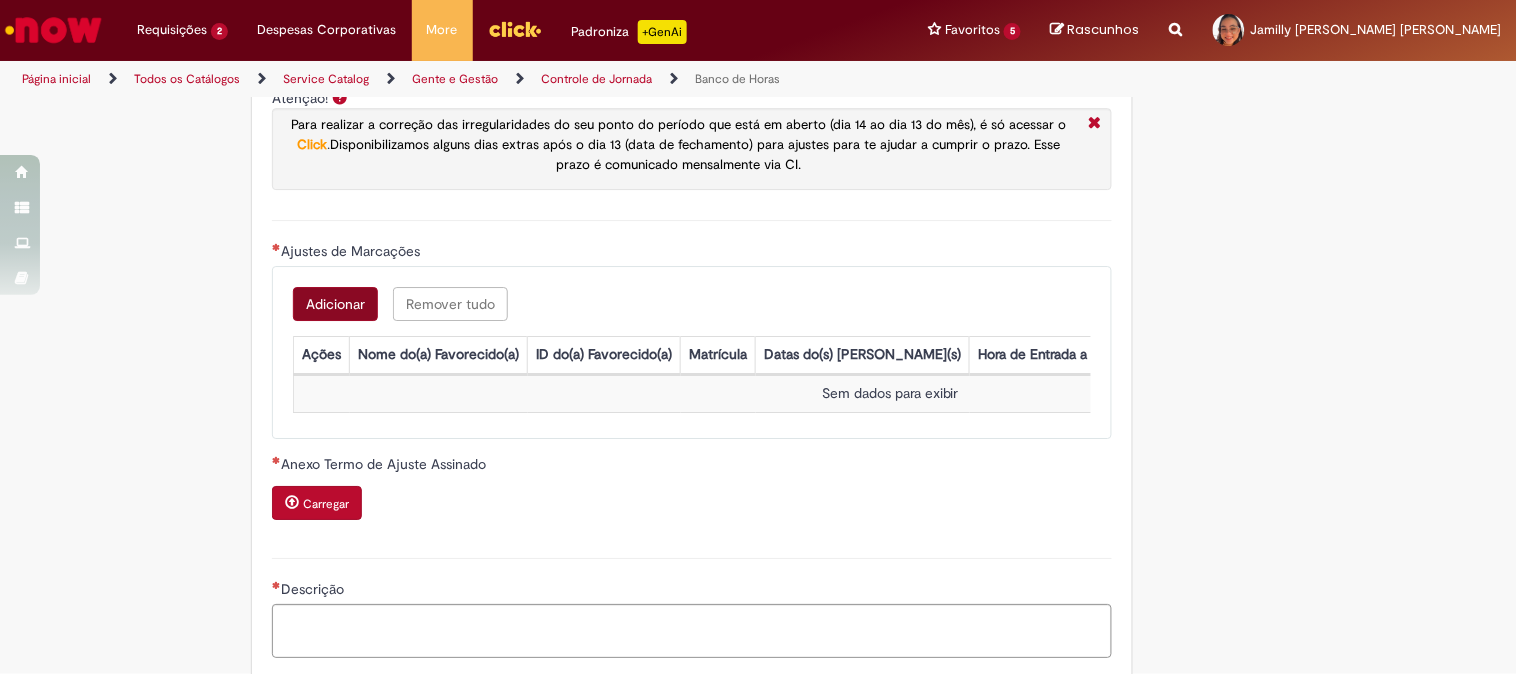 scroll, scrollTop: 0, scrollLeft: 0, axis: both 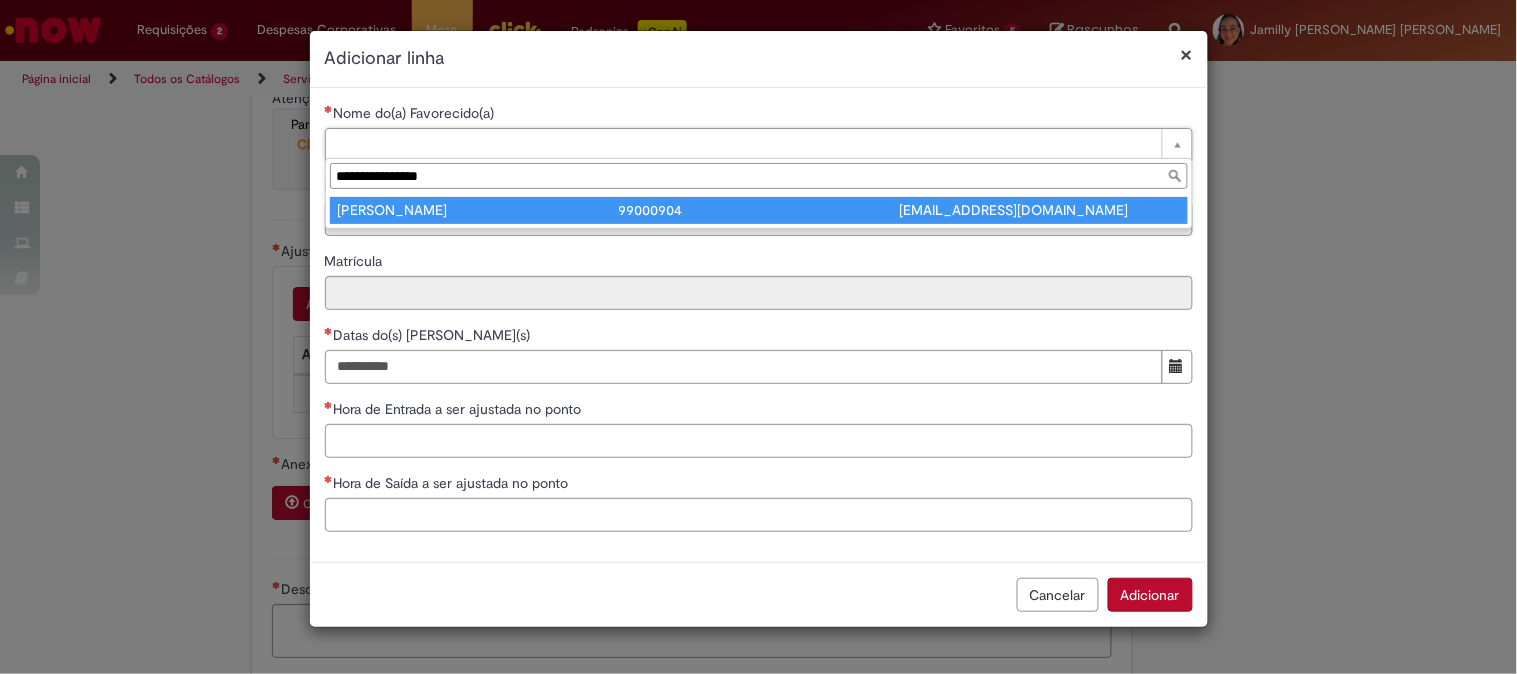 type on "**********" 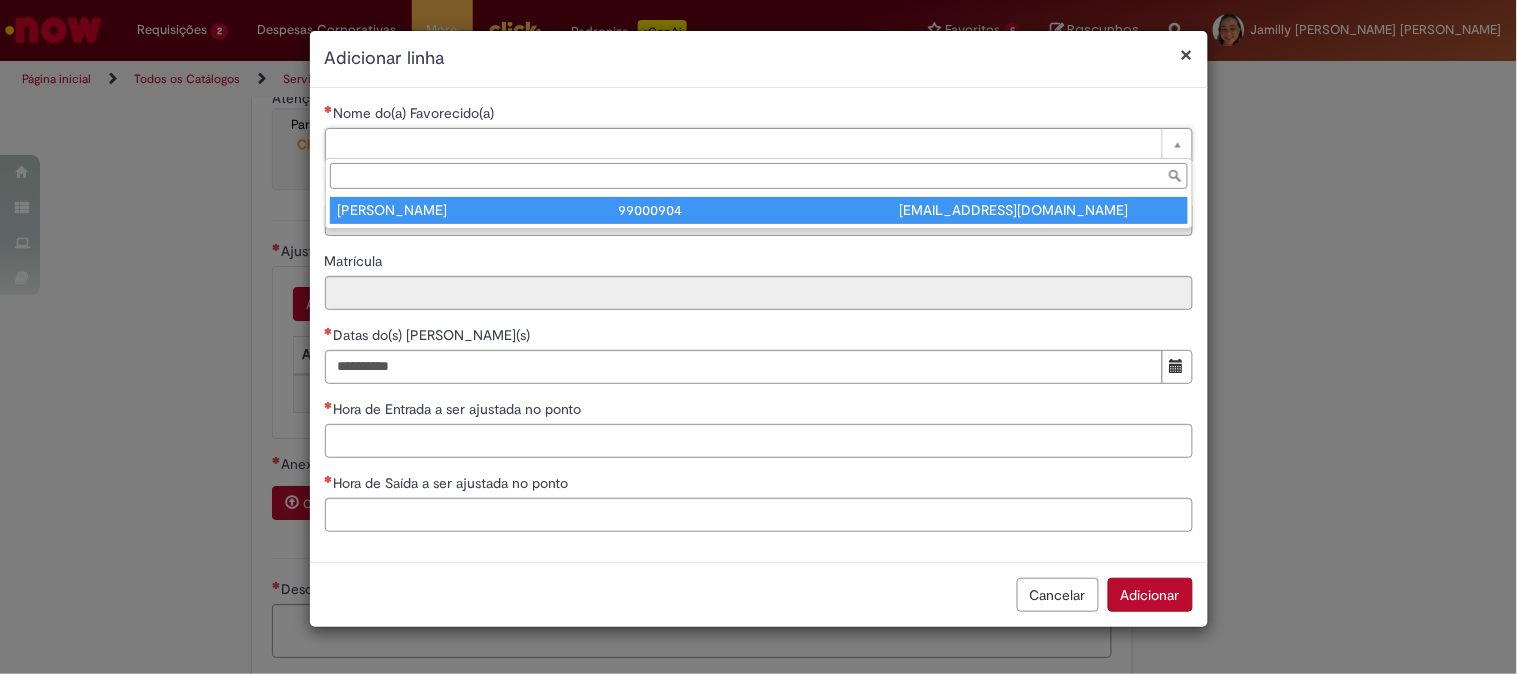 type on "********" 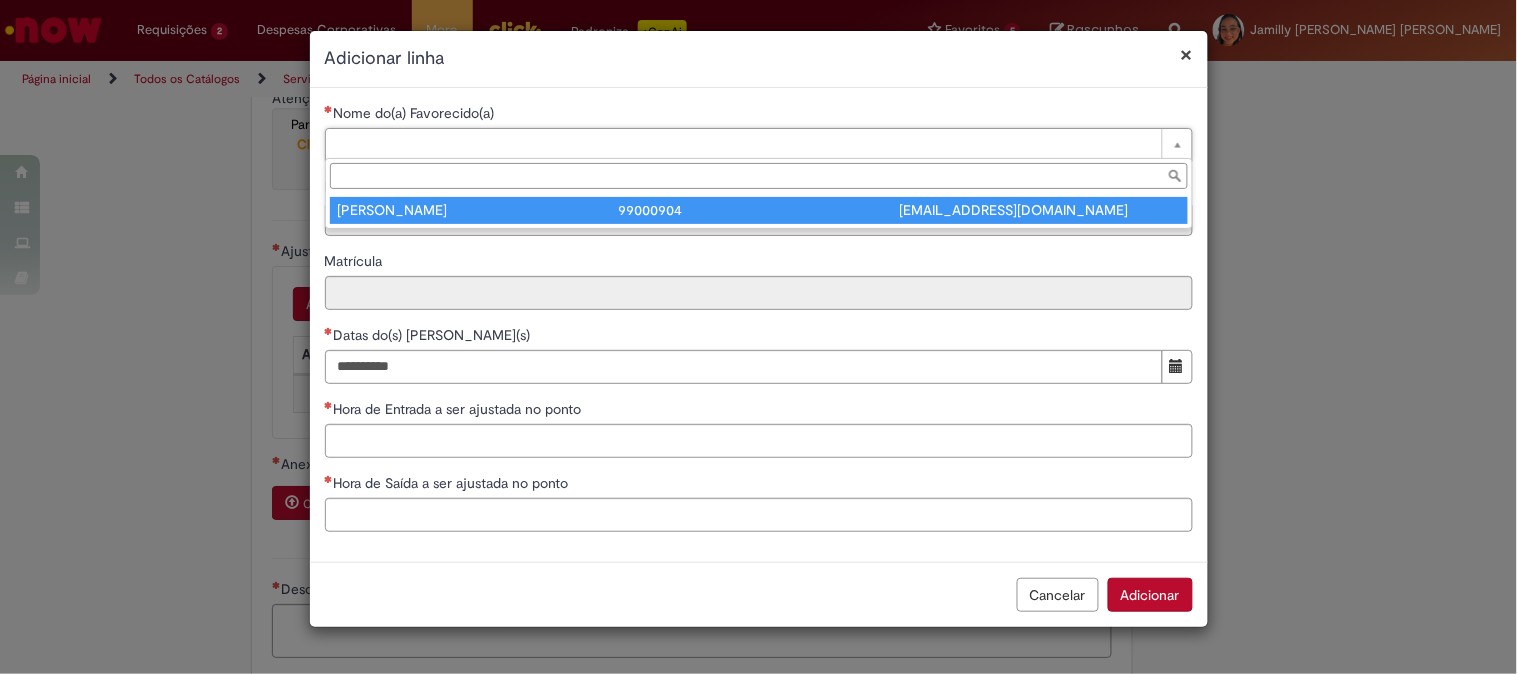type on "********" 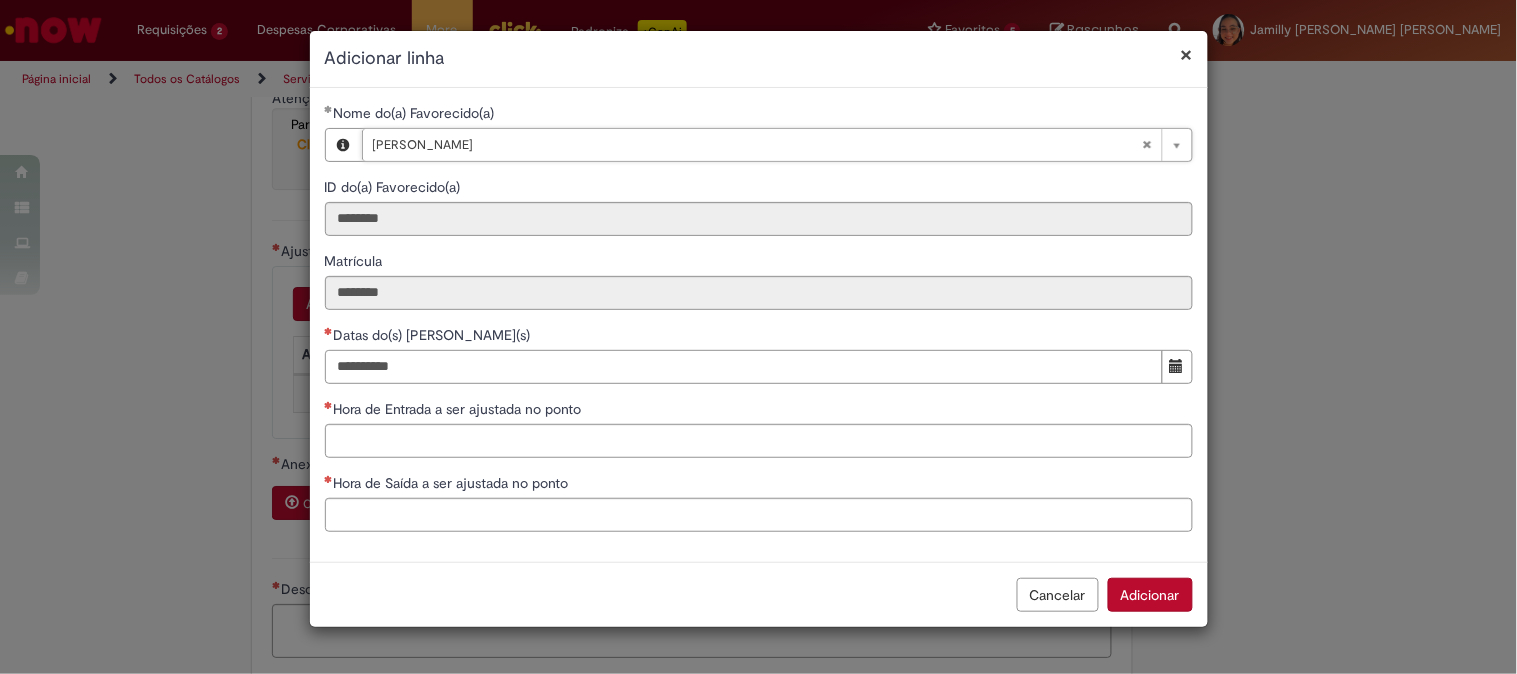click on "Datas do(s) [PERSON_NAME](s)" at bounding box center (744, 367) 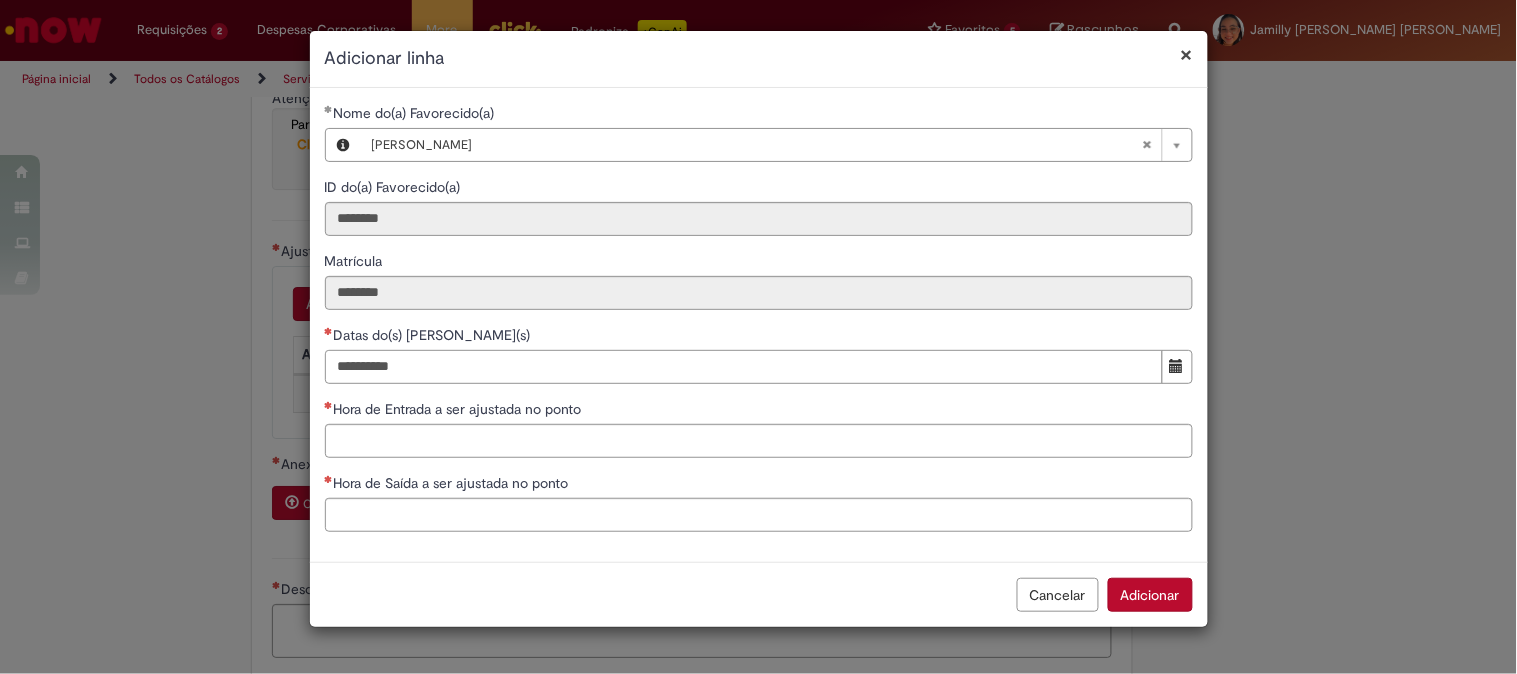 type on "**********" 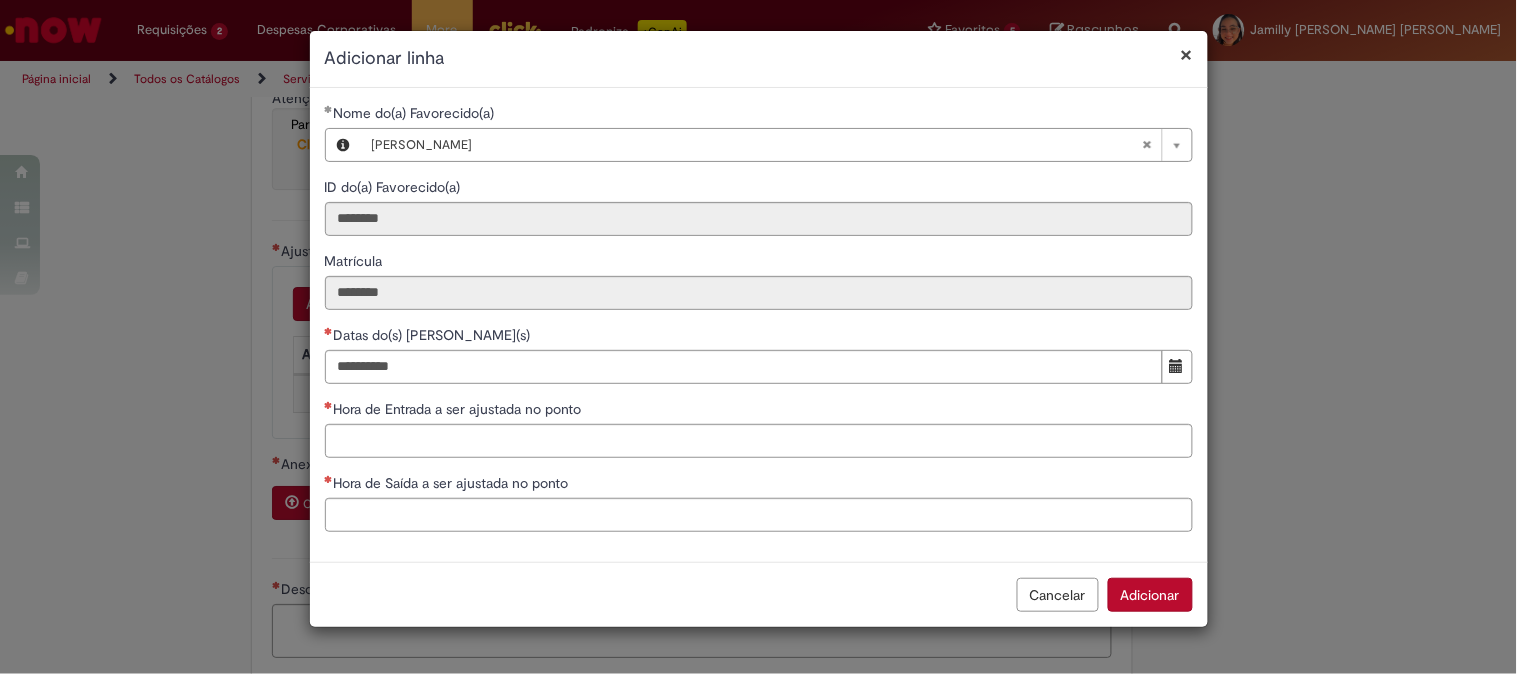 type 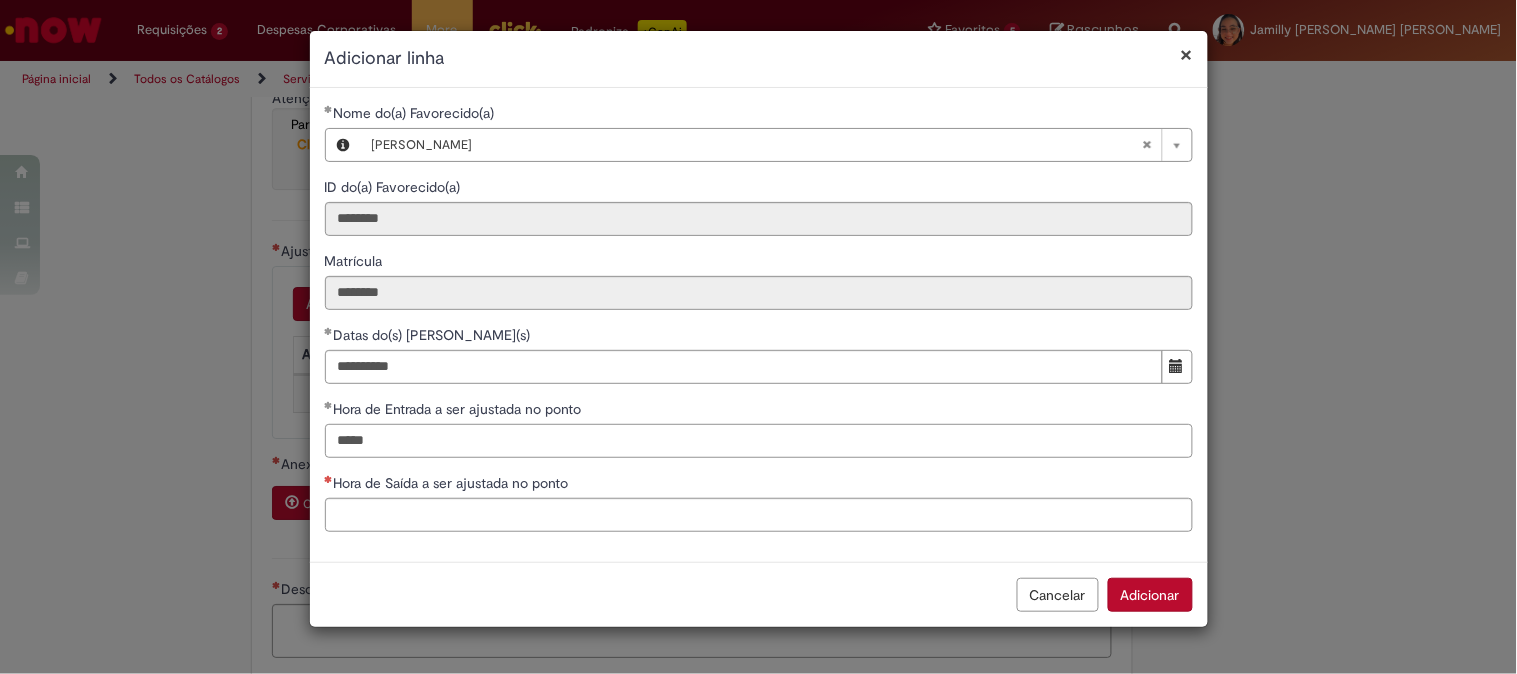 type on "*****" 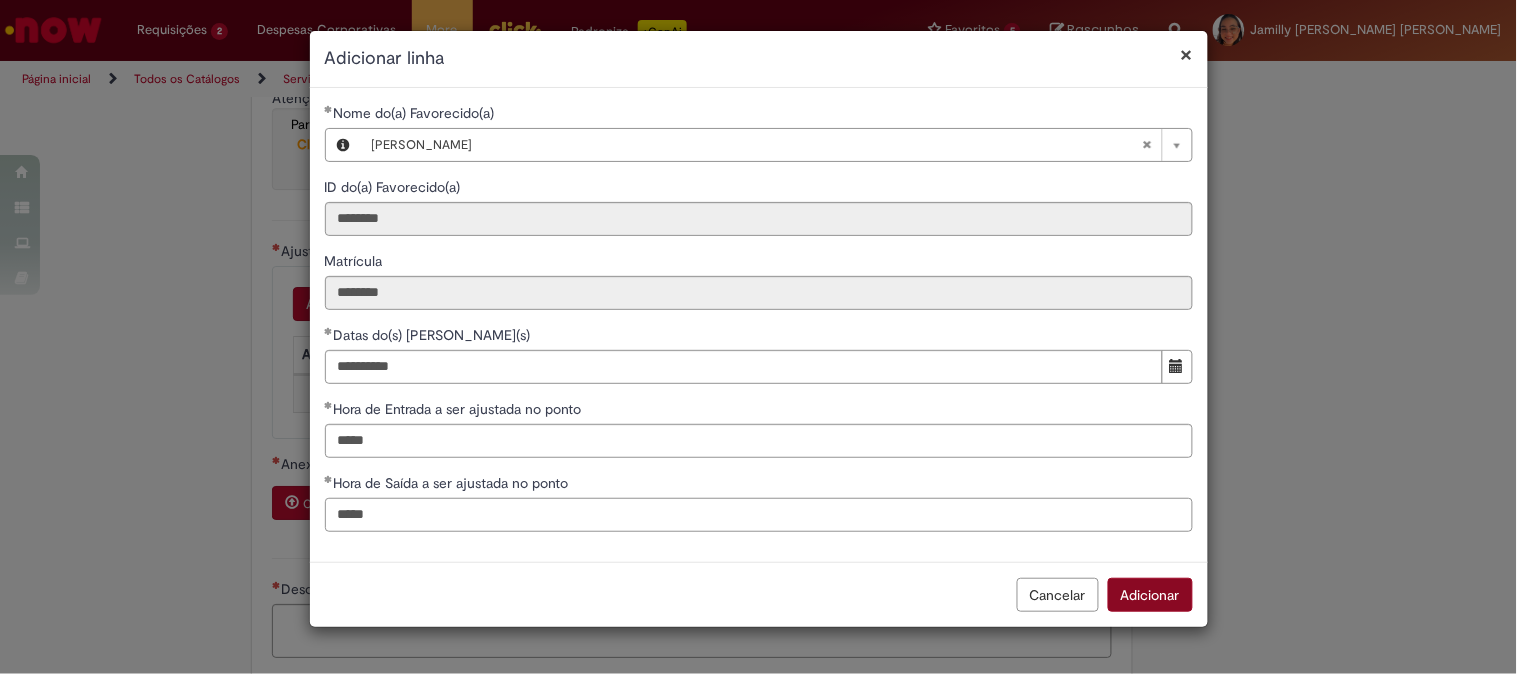 type on "*****" 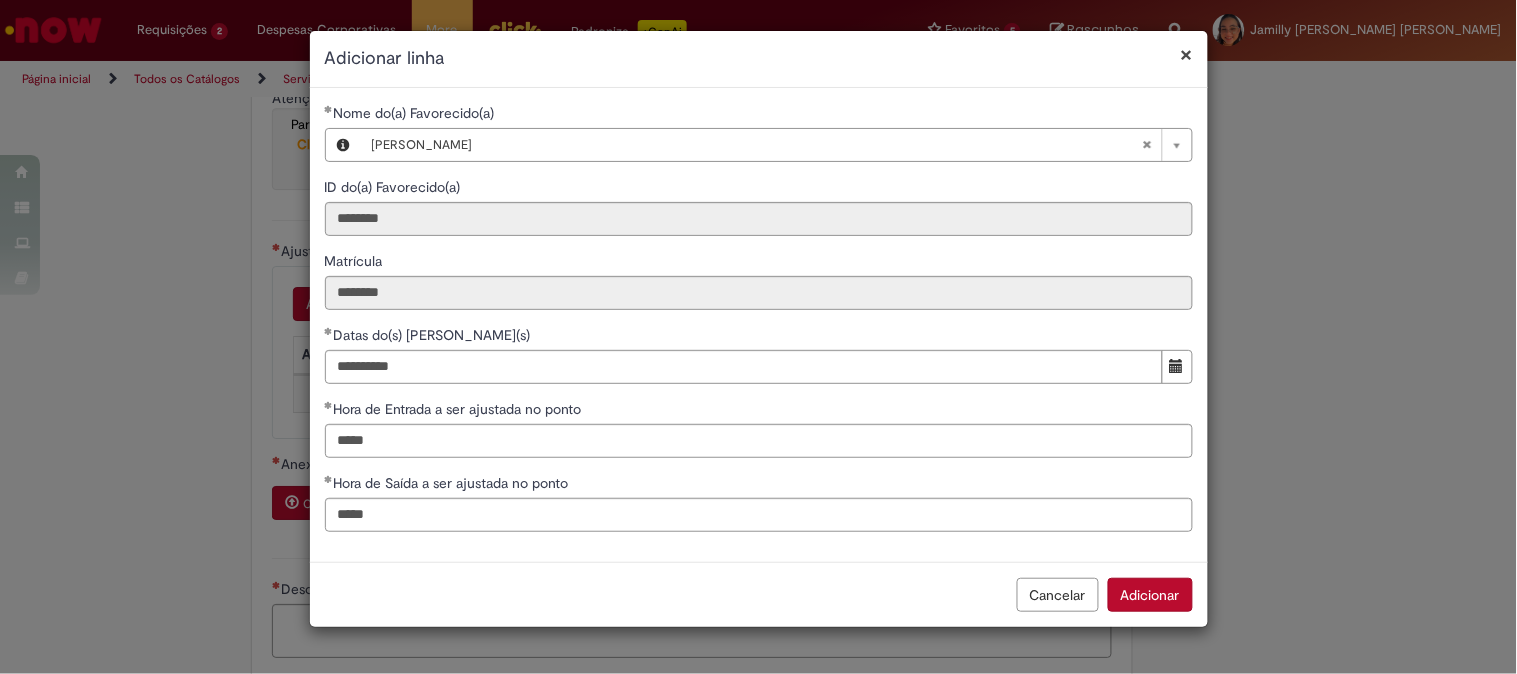 click on "Adicionar" at bounding box center [1150, 595] 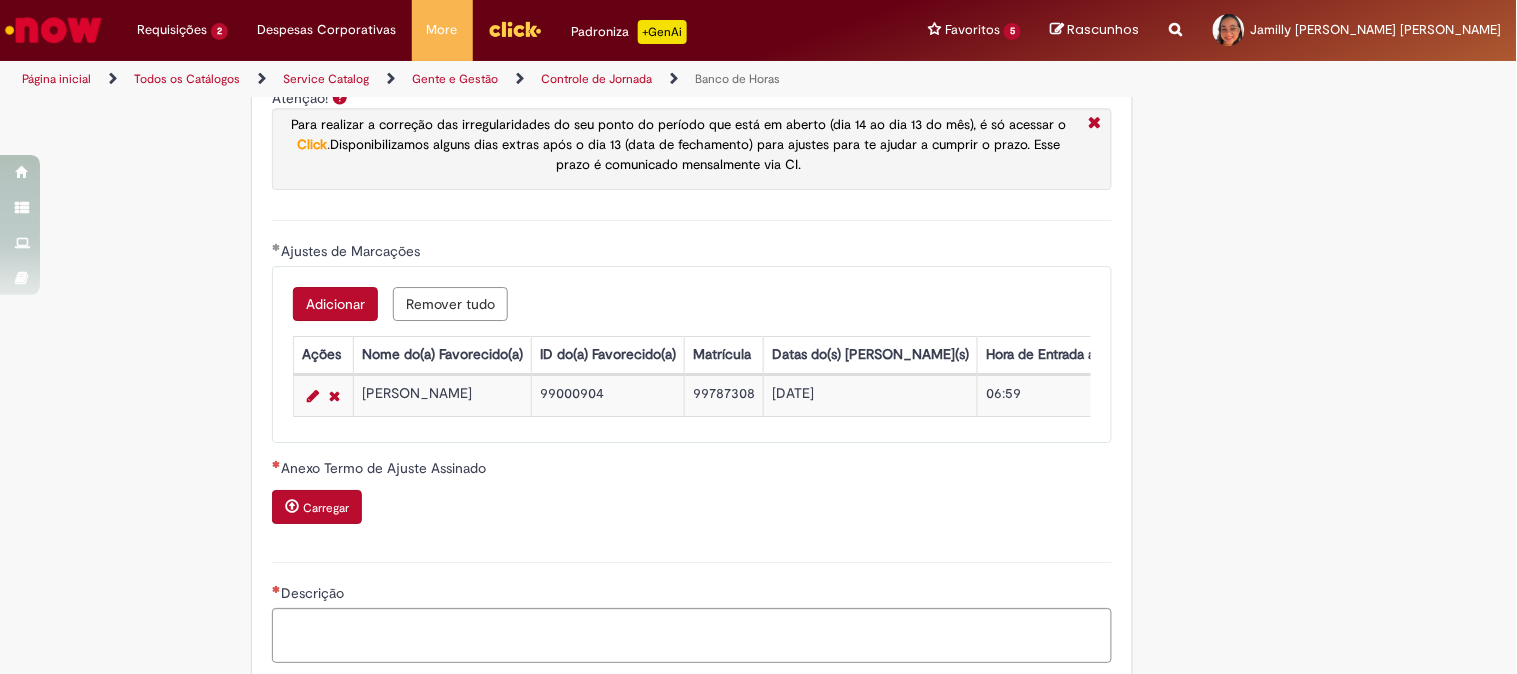 click on "Adicionar" at bounding box center (335, 304) 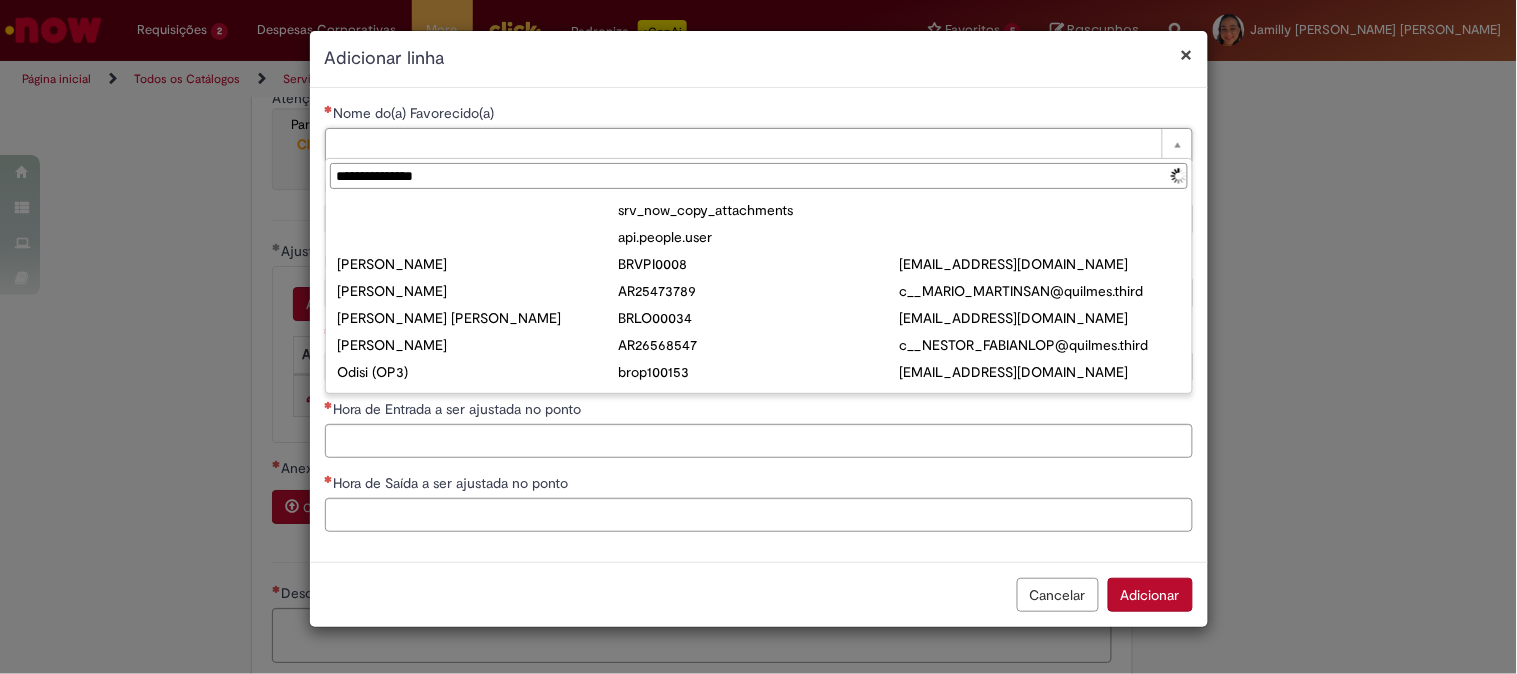 type on "**********" 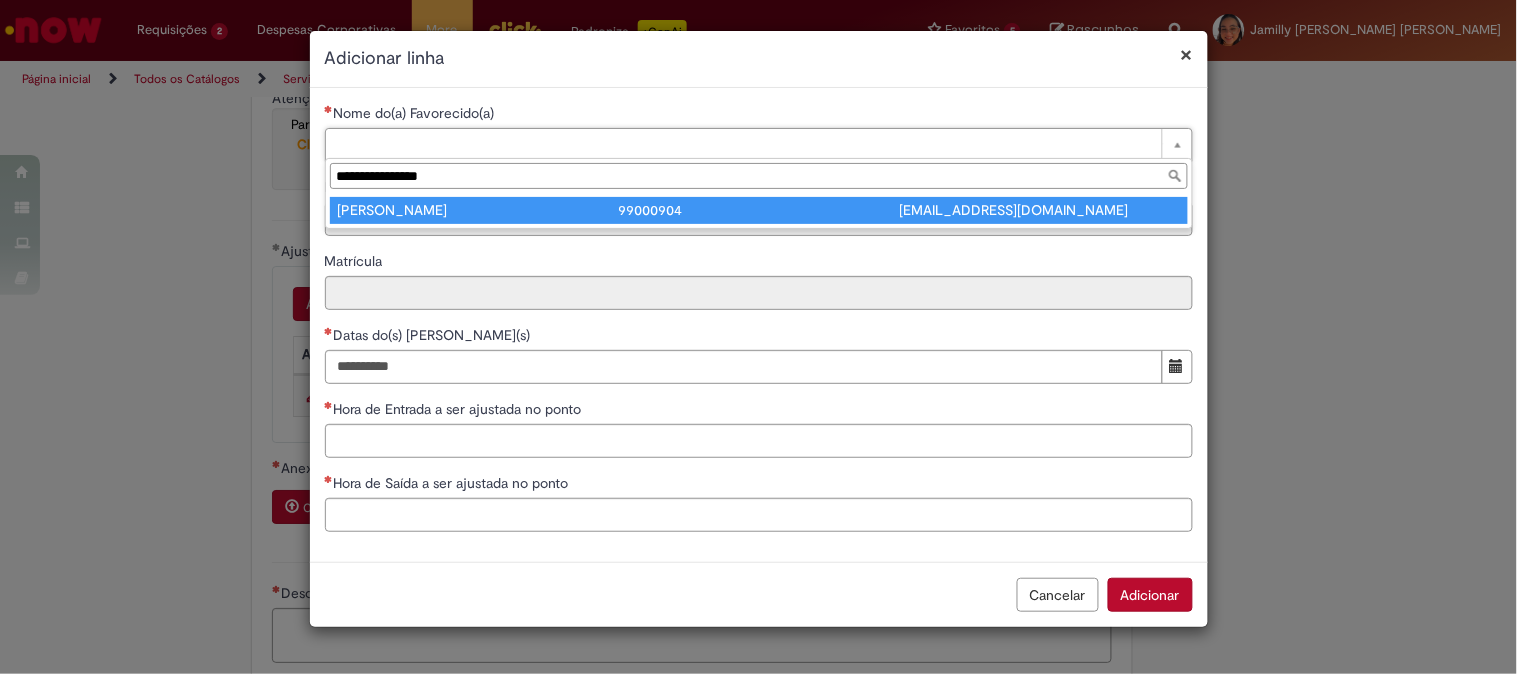 type on "**********" 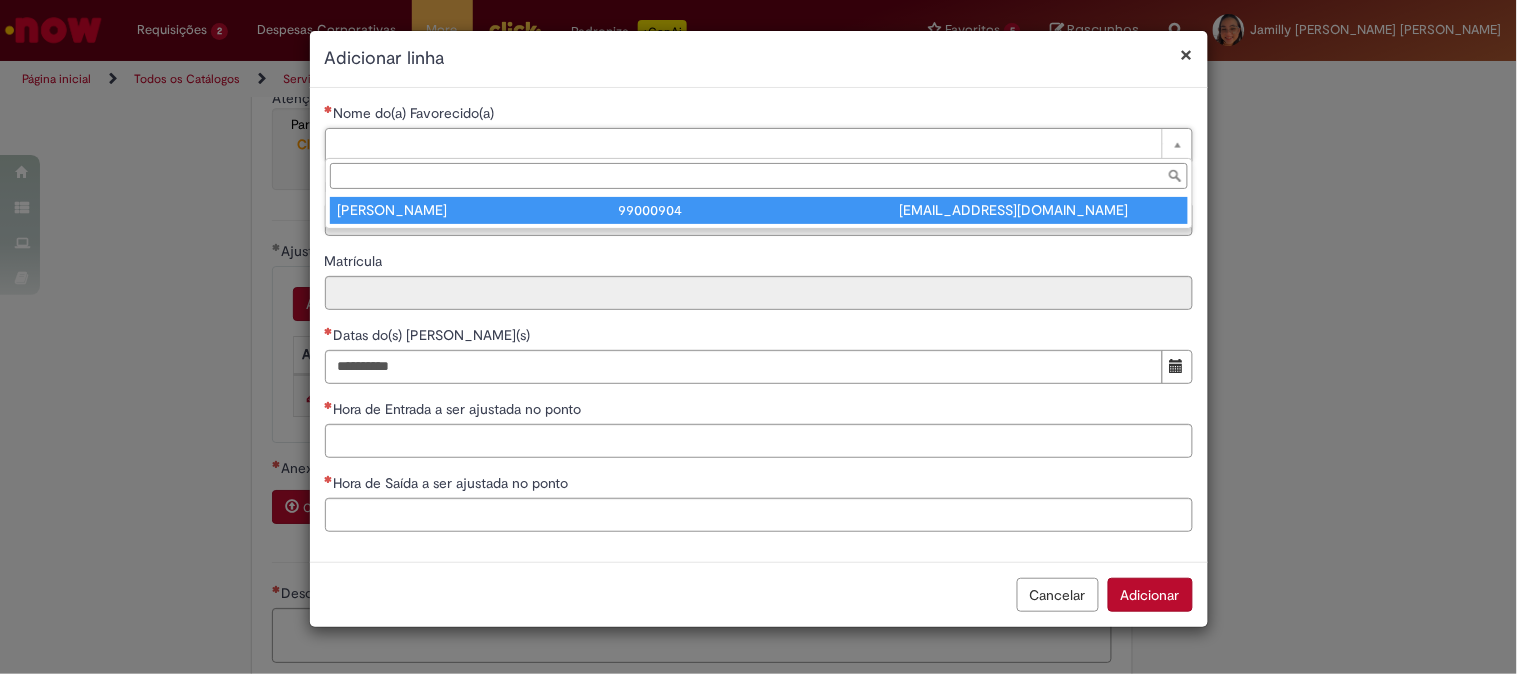 type on "********" 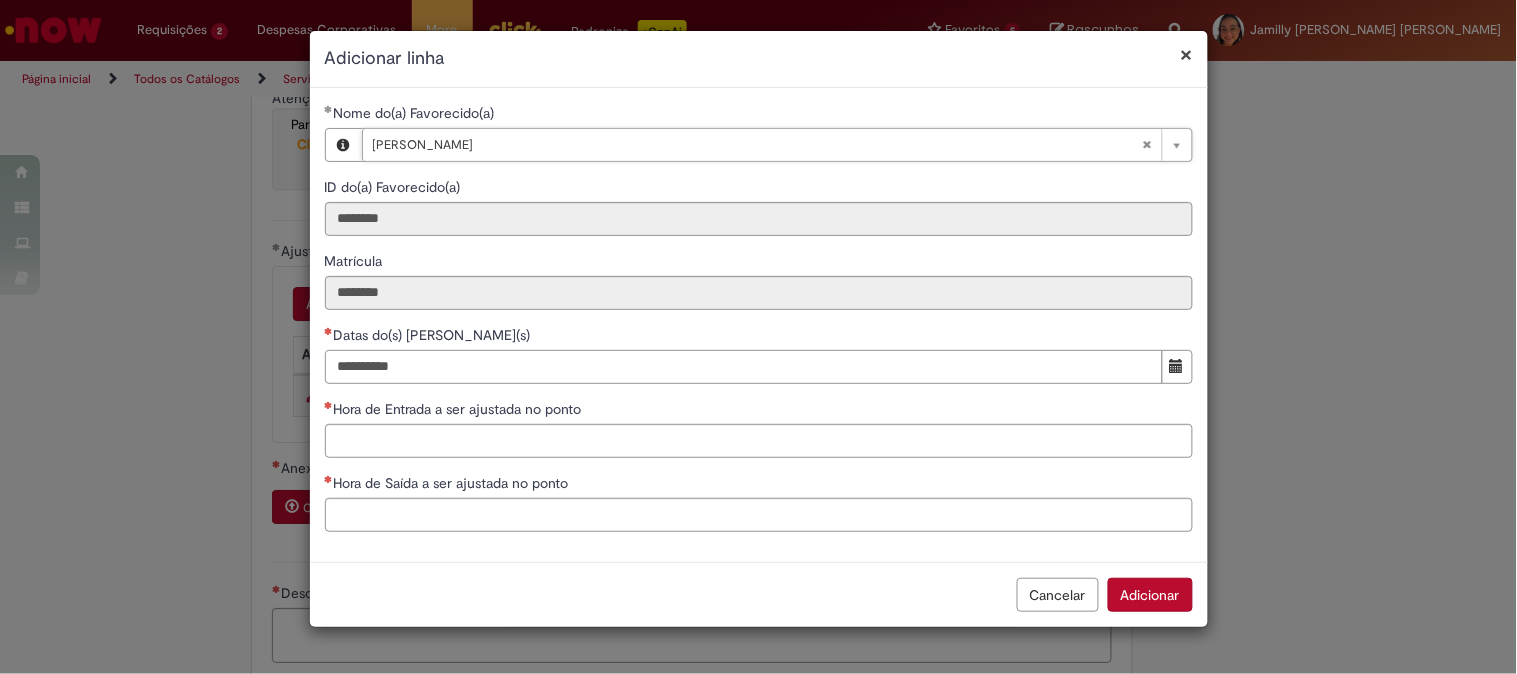 click on "Datas do(s) [PERSON_NAME](s)" at bounding box center (744, 367) 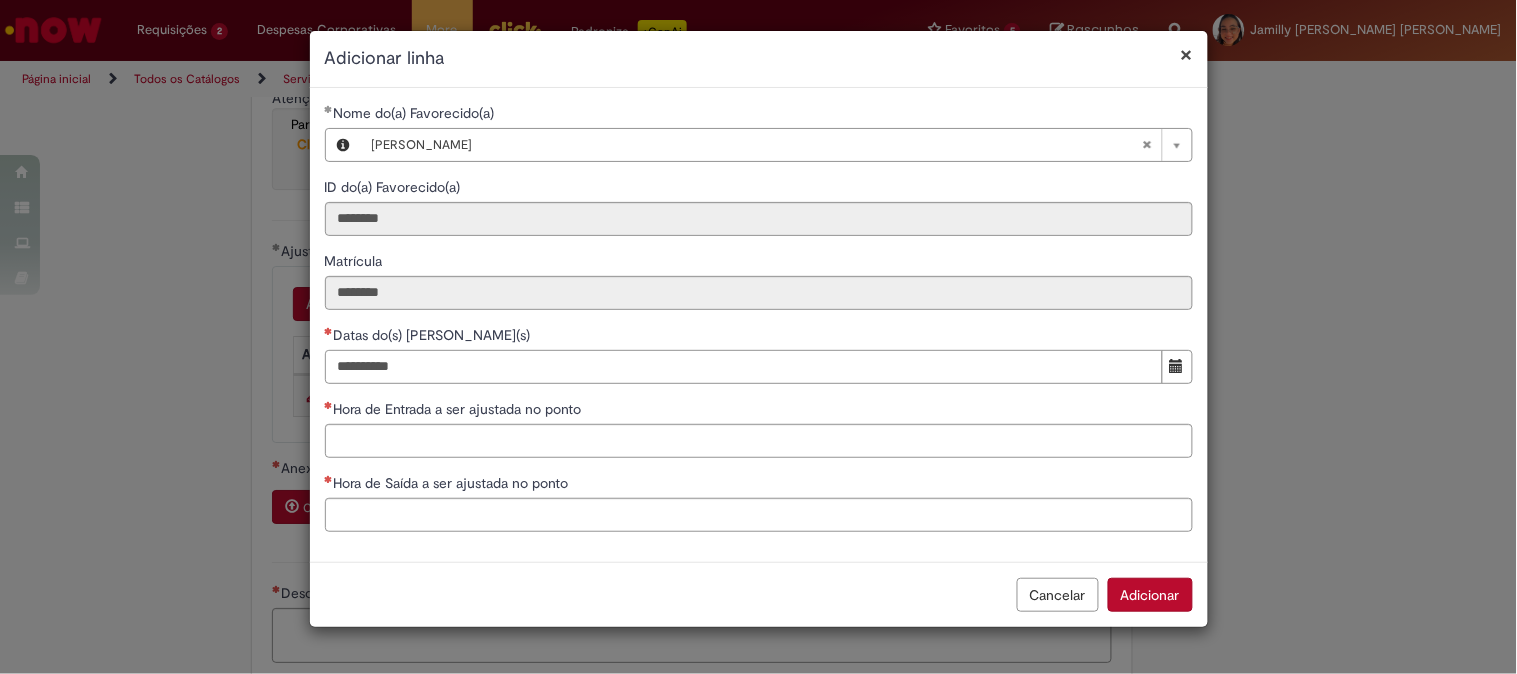 type on "**********" 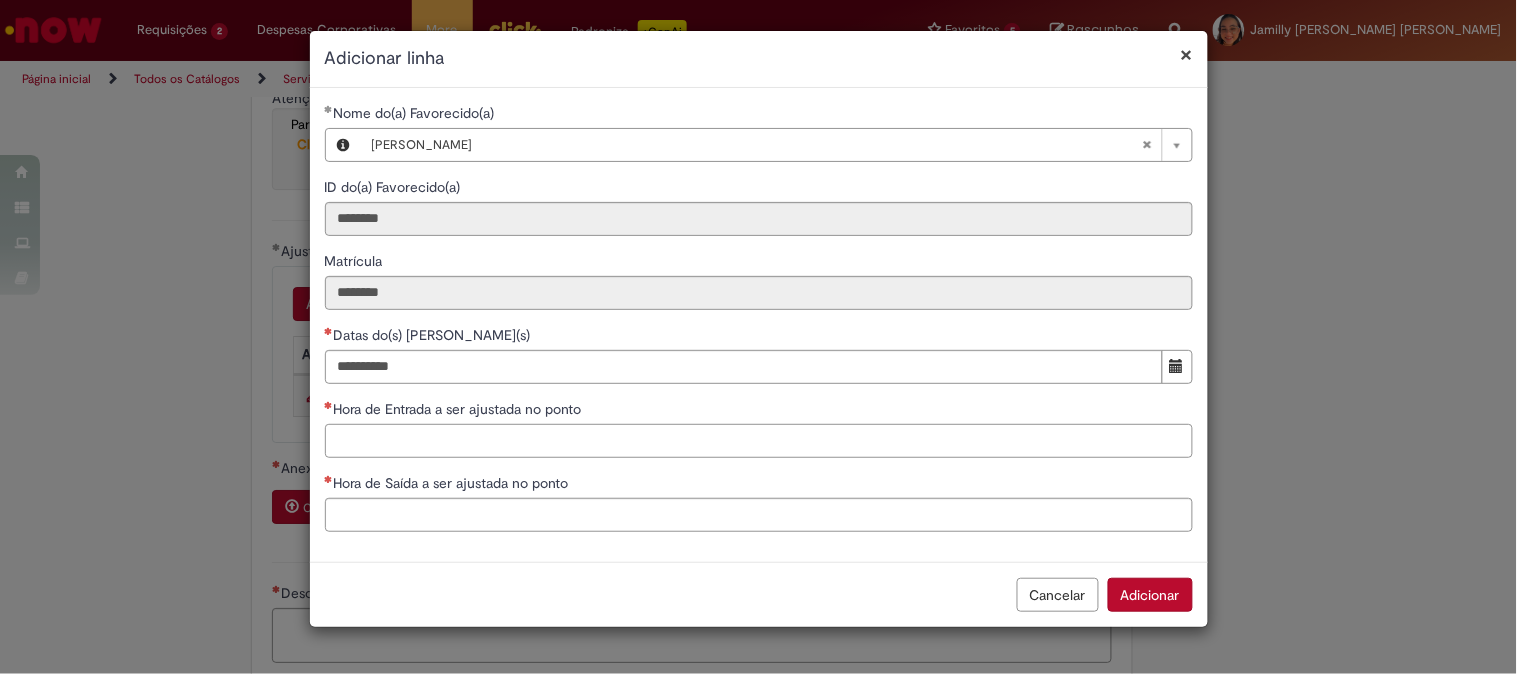 click on "Hora de Entrada a ser ajustada no ponto" at bounding box center [759, 441] 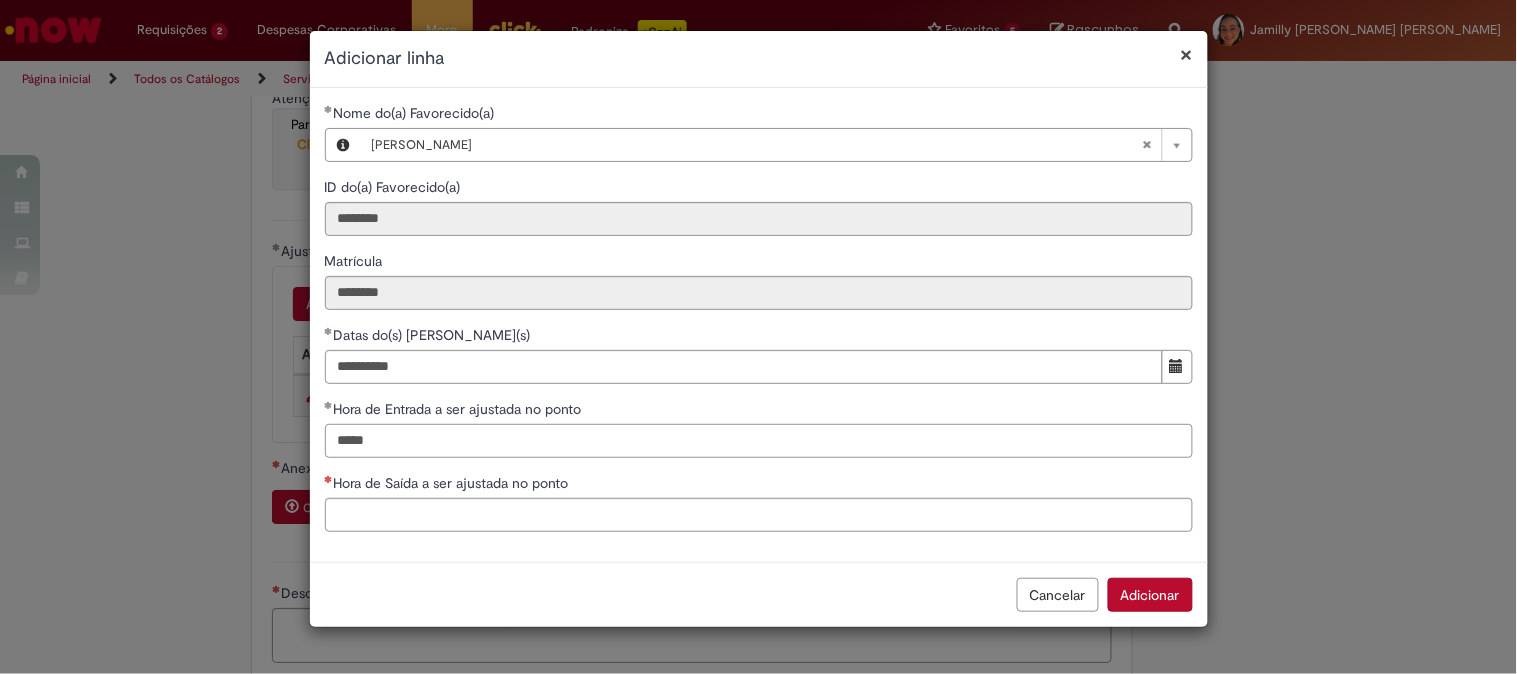type on "*****" 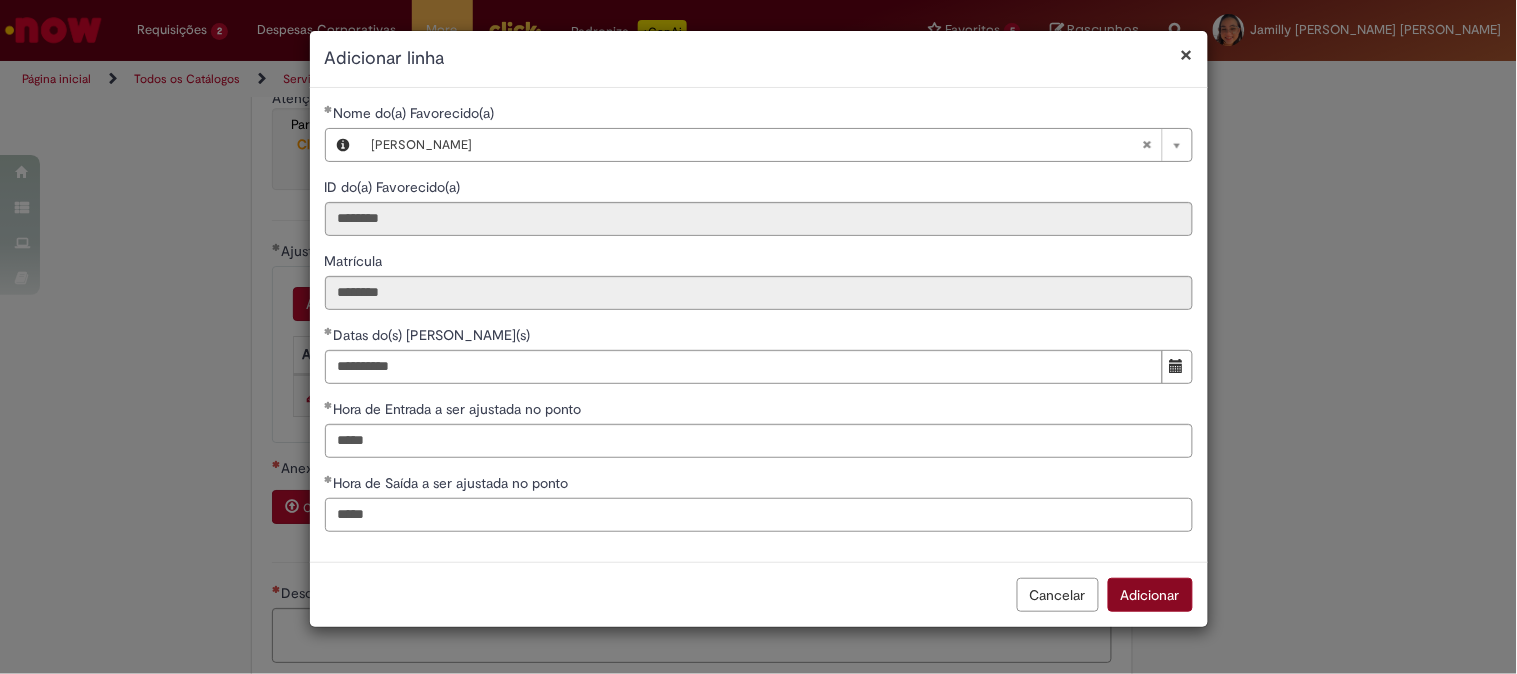 type on "*****" 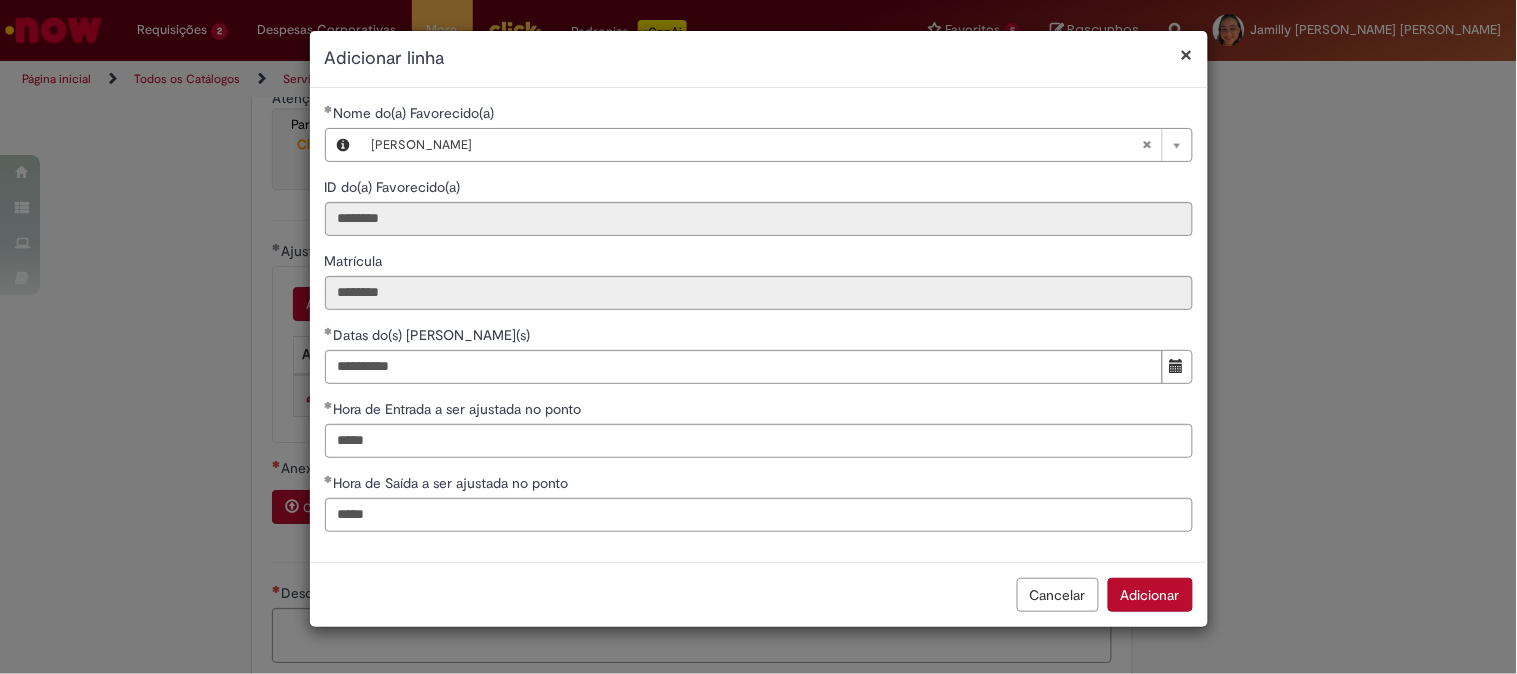 click on "Adicionar" at bounding box center (1150, 595) 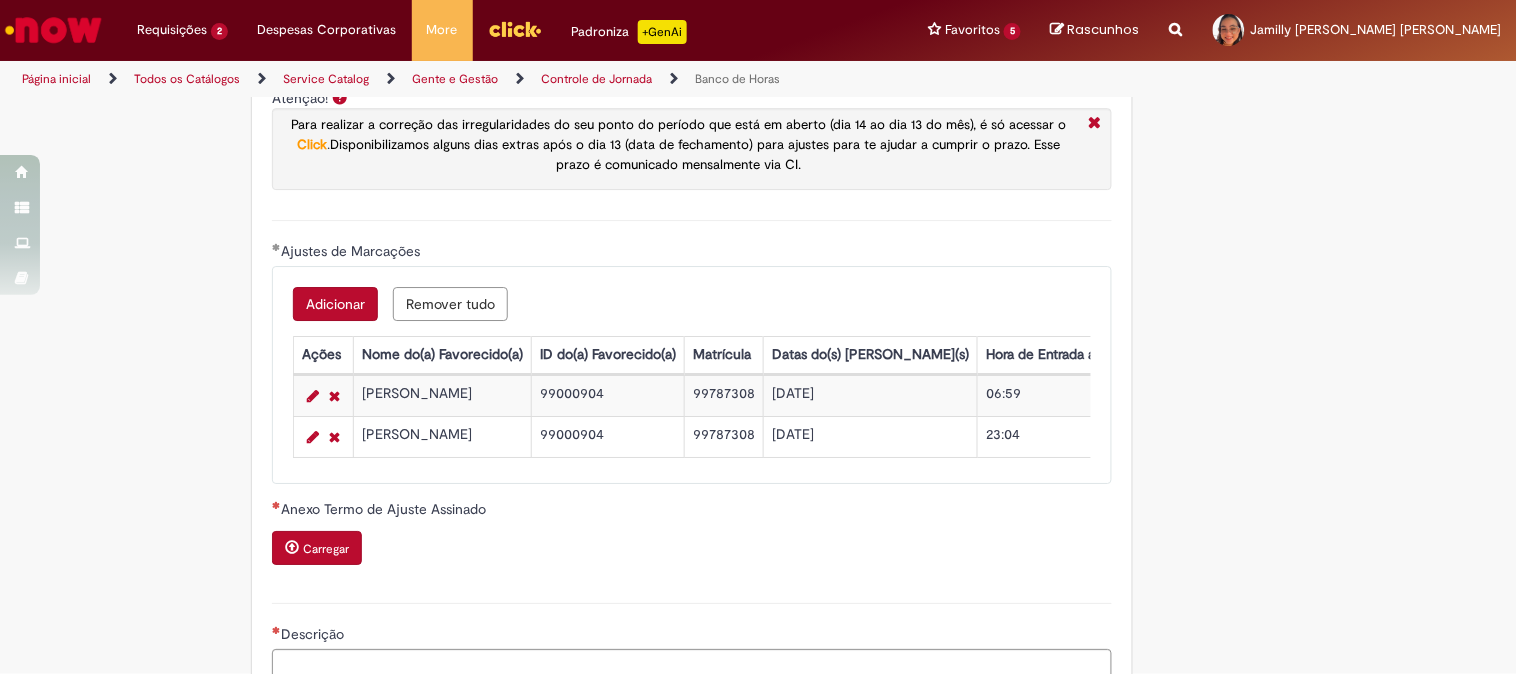 scroll, scrollTop: 2000, scrollLeft: 0, axis: vertical 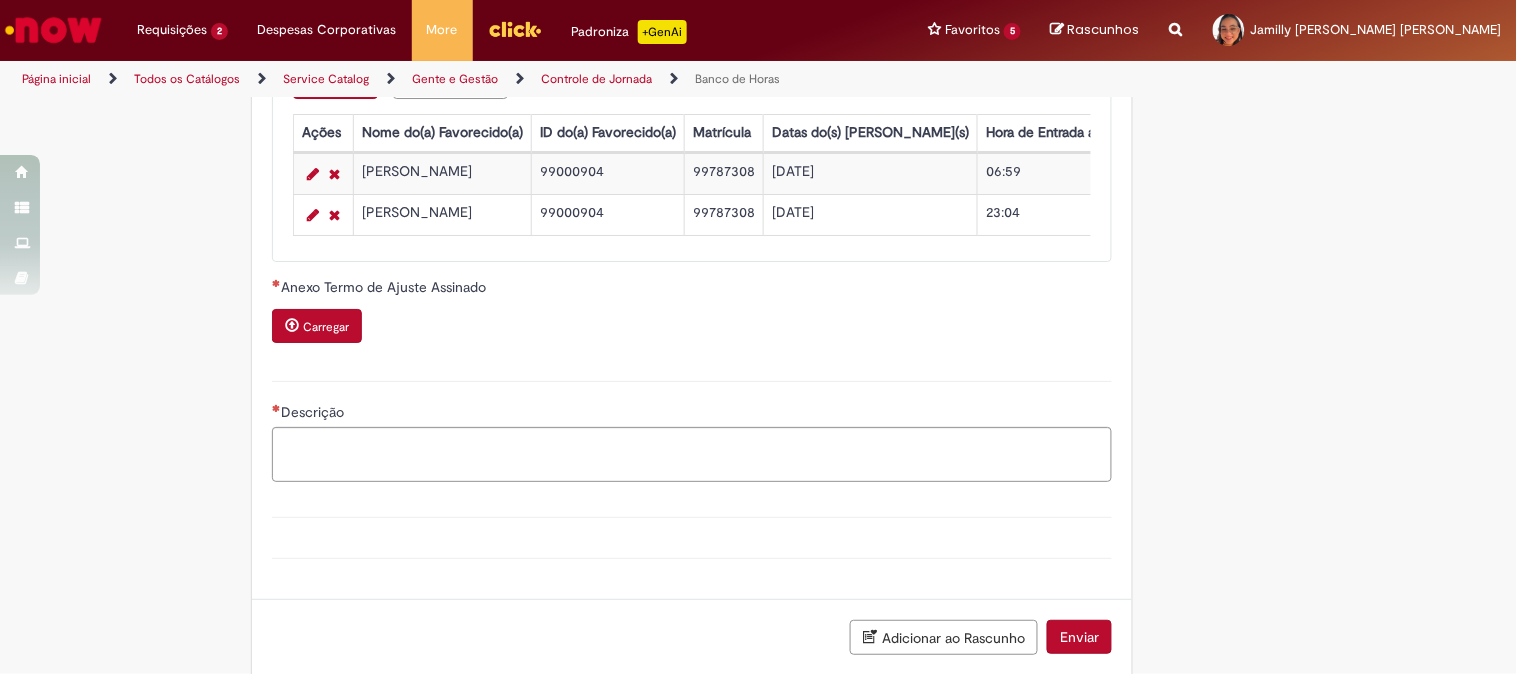 click on "Carregar" at bounding box center (326, 327) 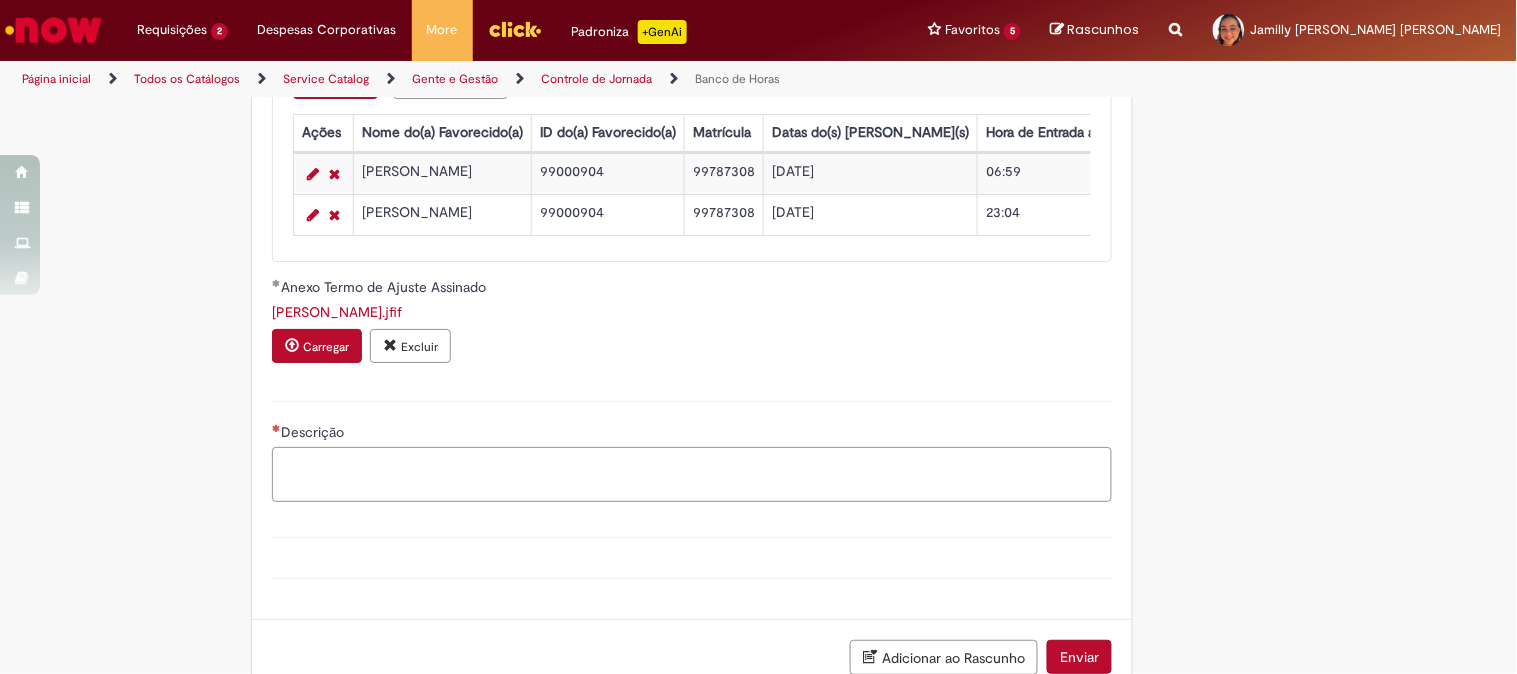 click on "Descrição" at bounding box center (692, 474) 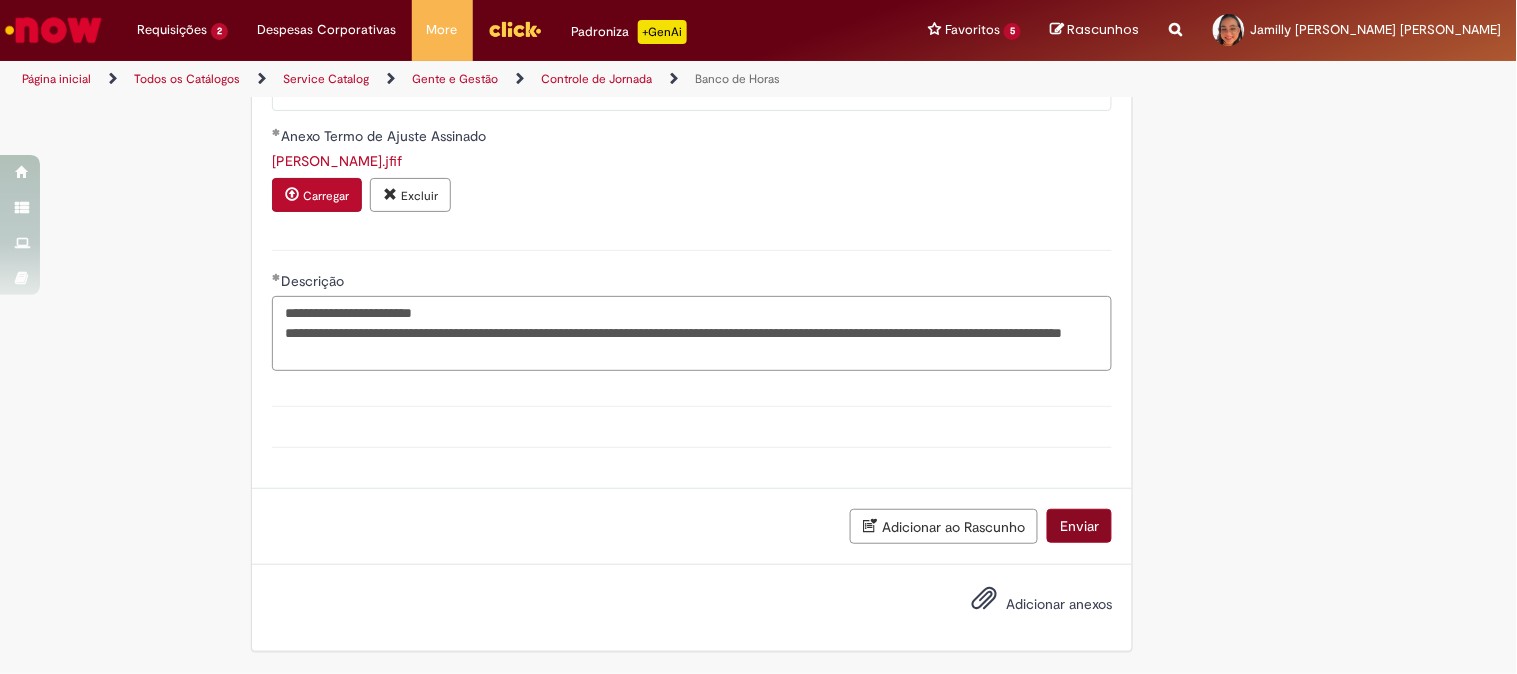 type on "**********" 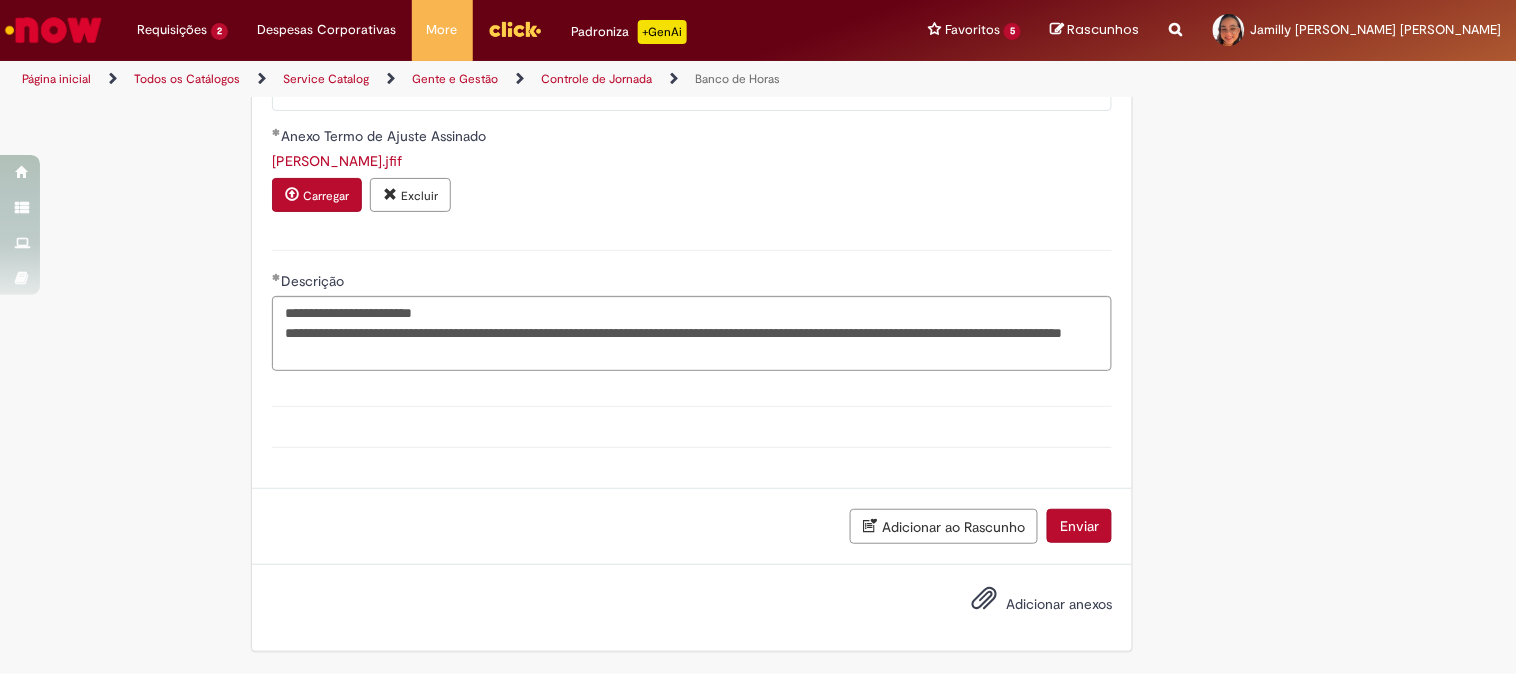 click on "Enviar" at bounding box center [1079, 526] 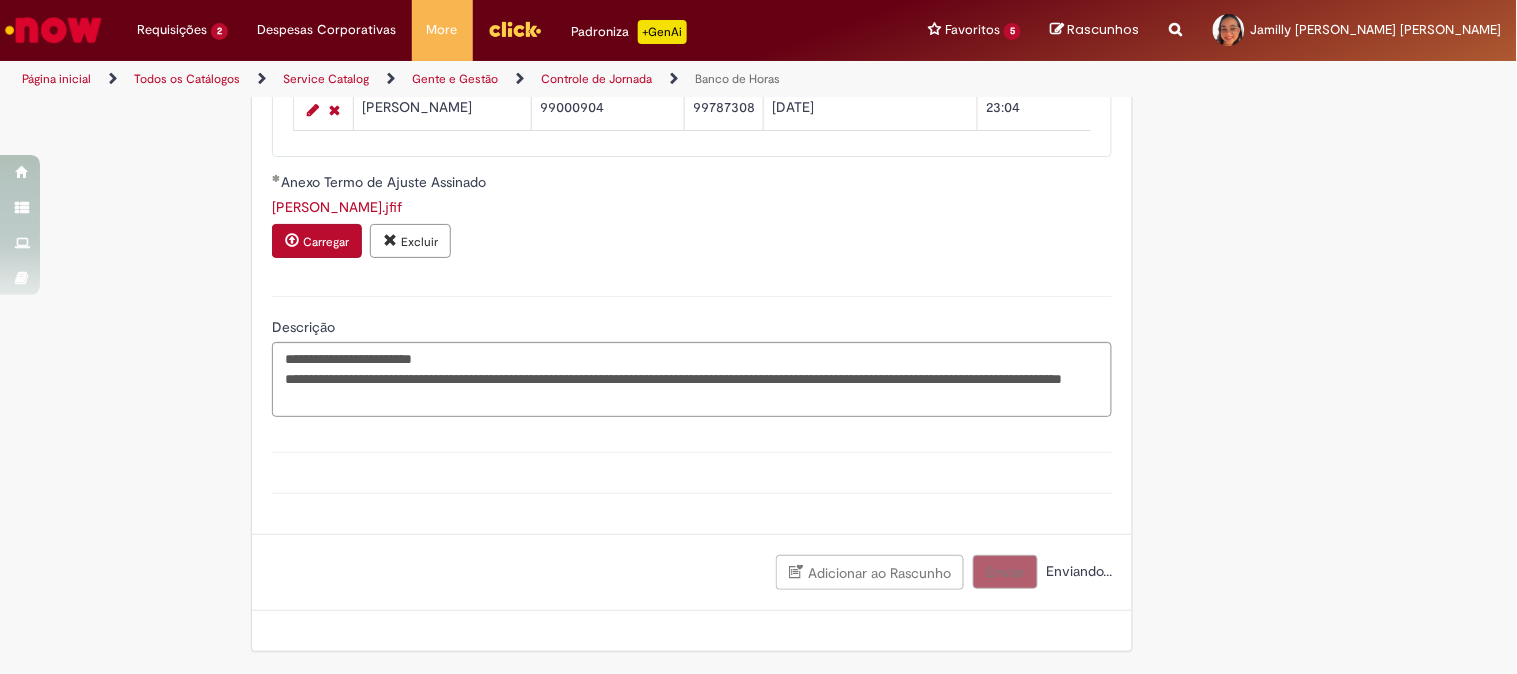 scroll, scrollTop: 2035, scrollLeft: 0, axis: vertical 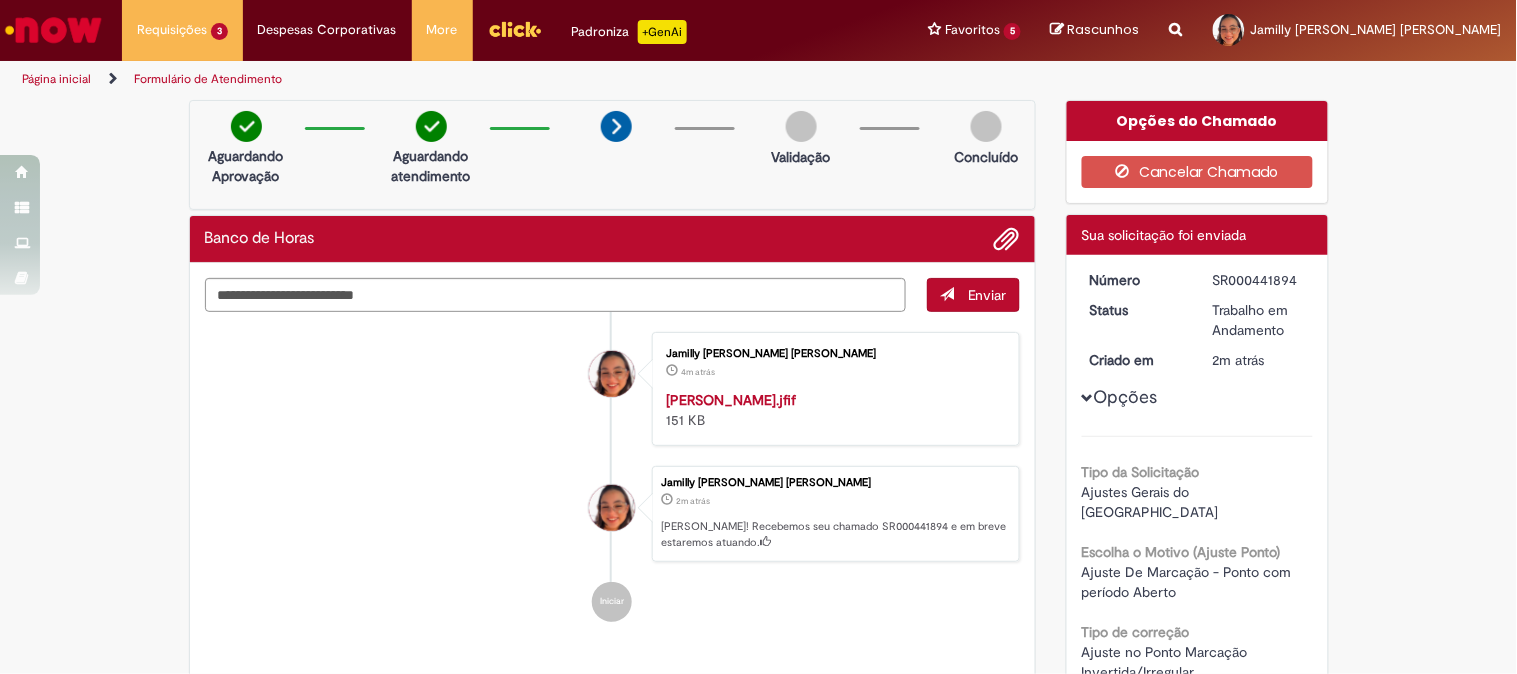 click on "Verificar Código [PERSON_NAME]
Aguardando Aprovação
Aguardando atendimento
Validação
Concluído
Banco de Horas
Enviar
Jamilly [PERSON_NAME] [PERSON_NAME]
4m atrás 4 minutos atrás
[PERSON_NAME].jfif  151 KB" at bounding box center (613, 394) 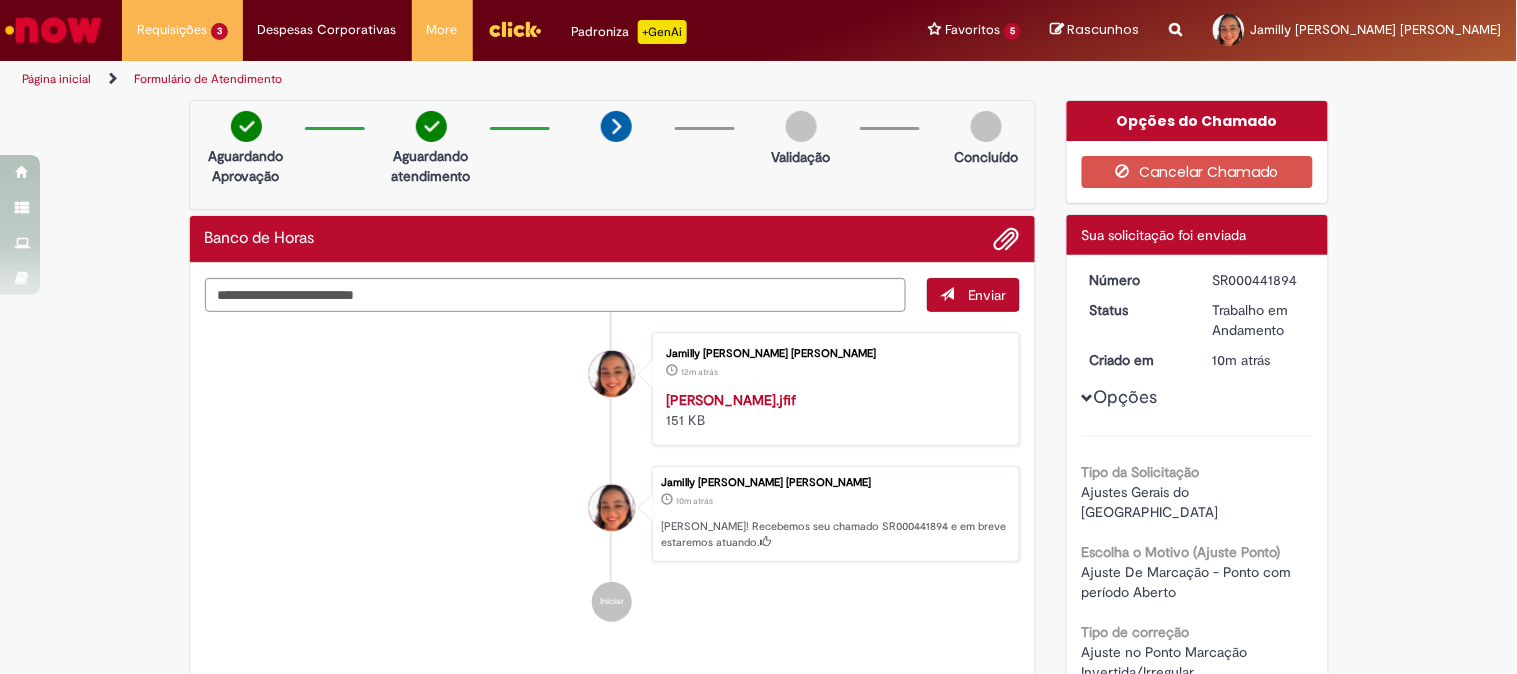 click at bounding box center [53, 30] 